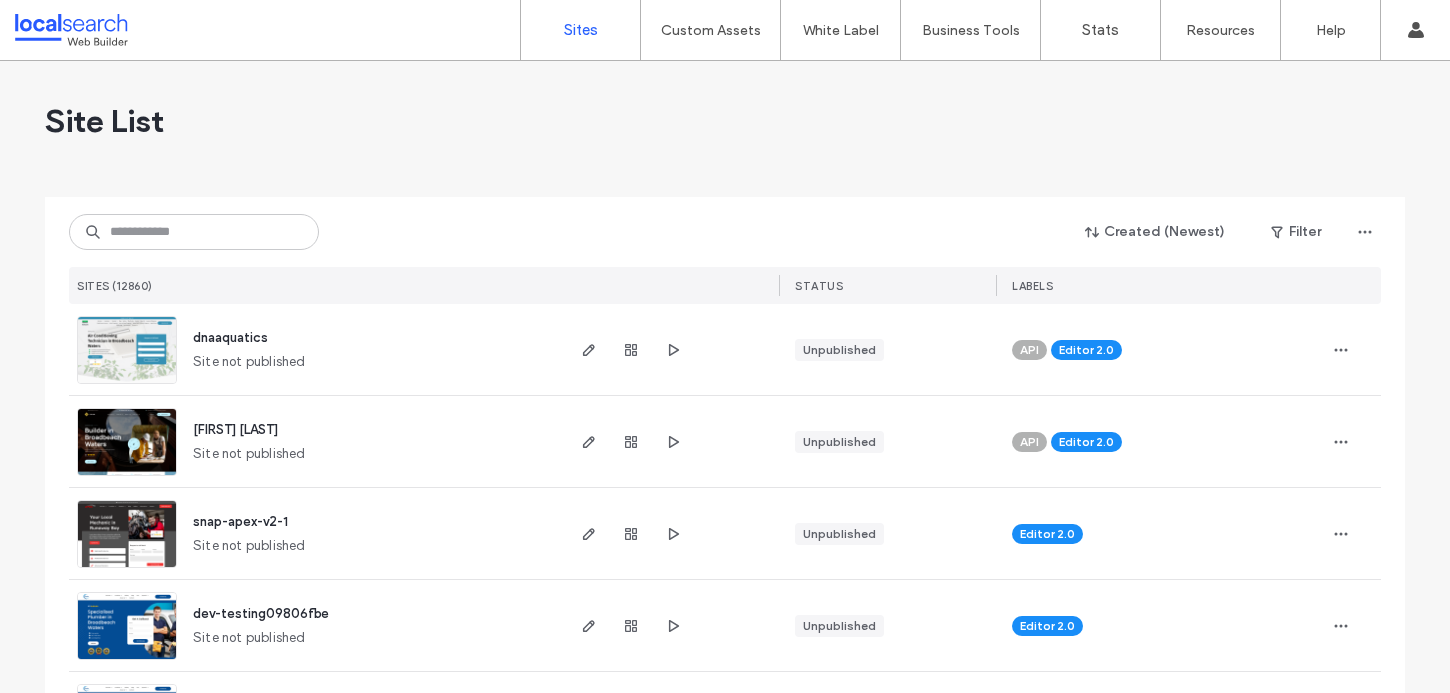 click at bounding box center [194, 232] 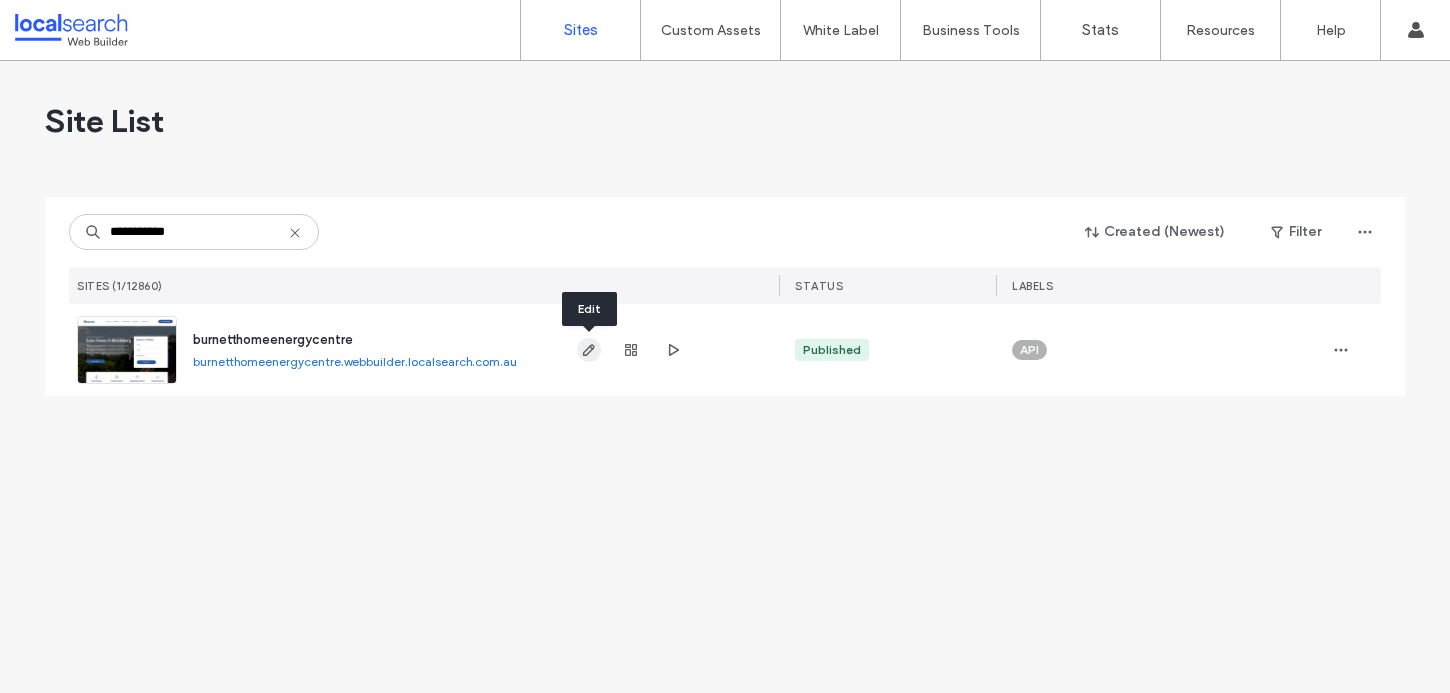 type on "**********" 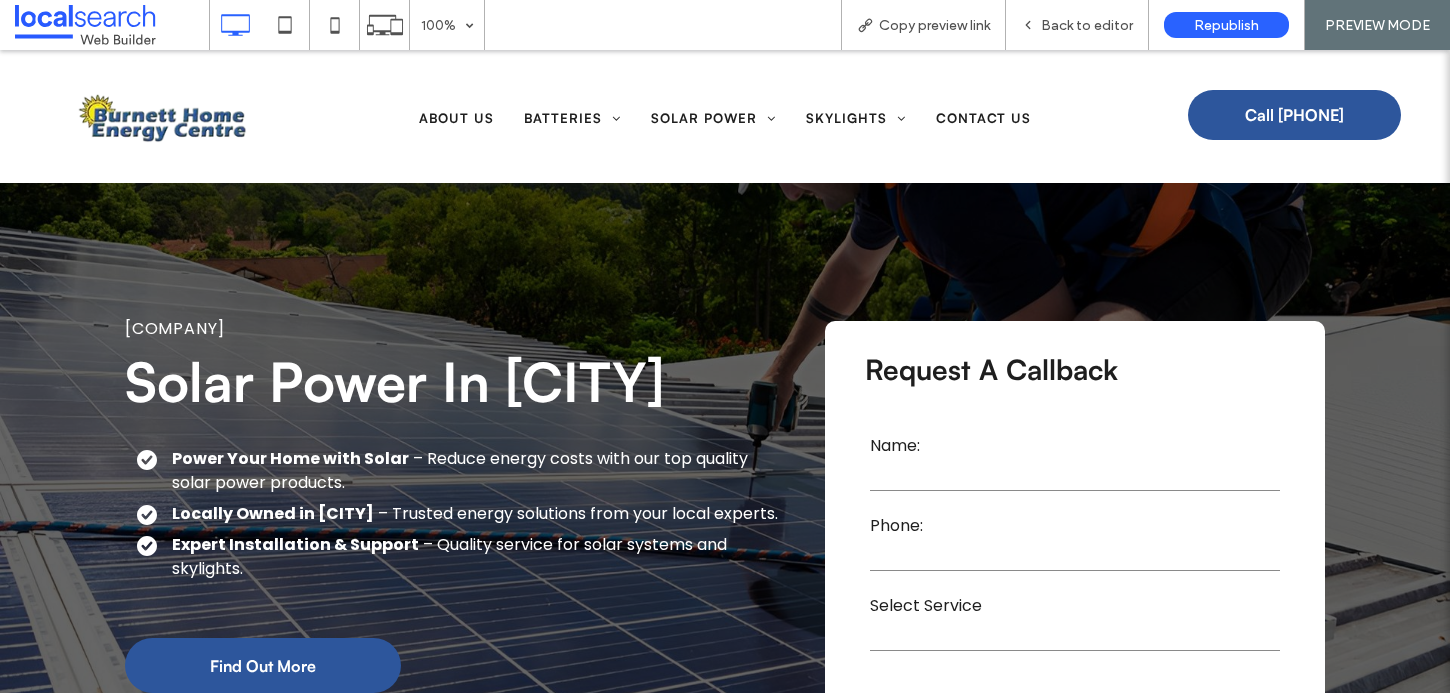 scroll, scrollTop: 0, scrollLeft: 0, axis: both 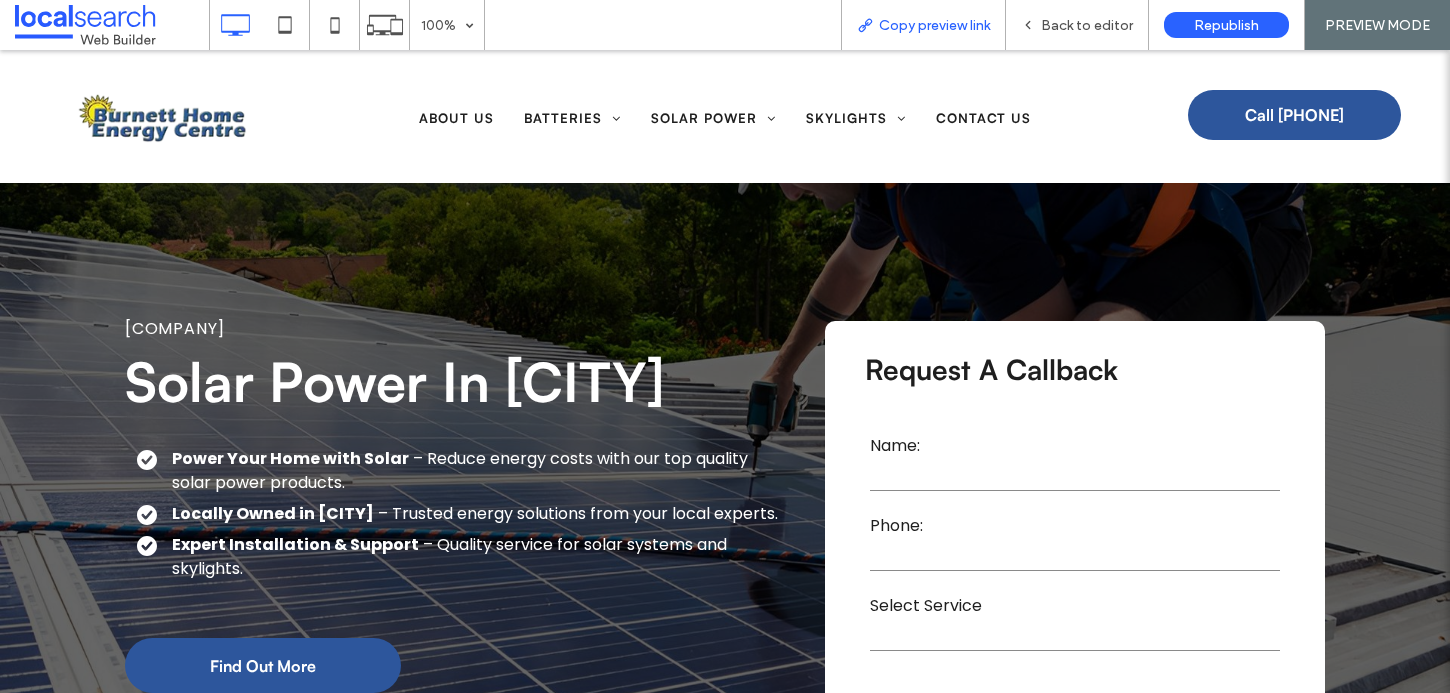 click on "Copy preview link" at bounding box center (934, 25) 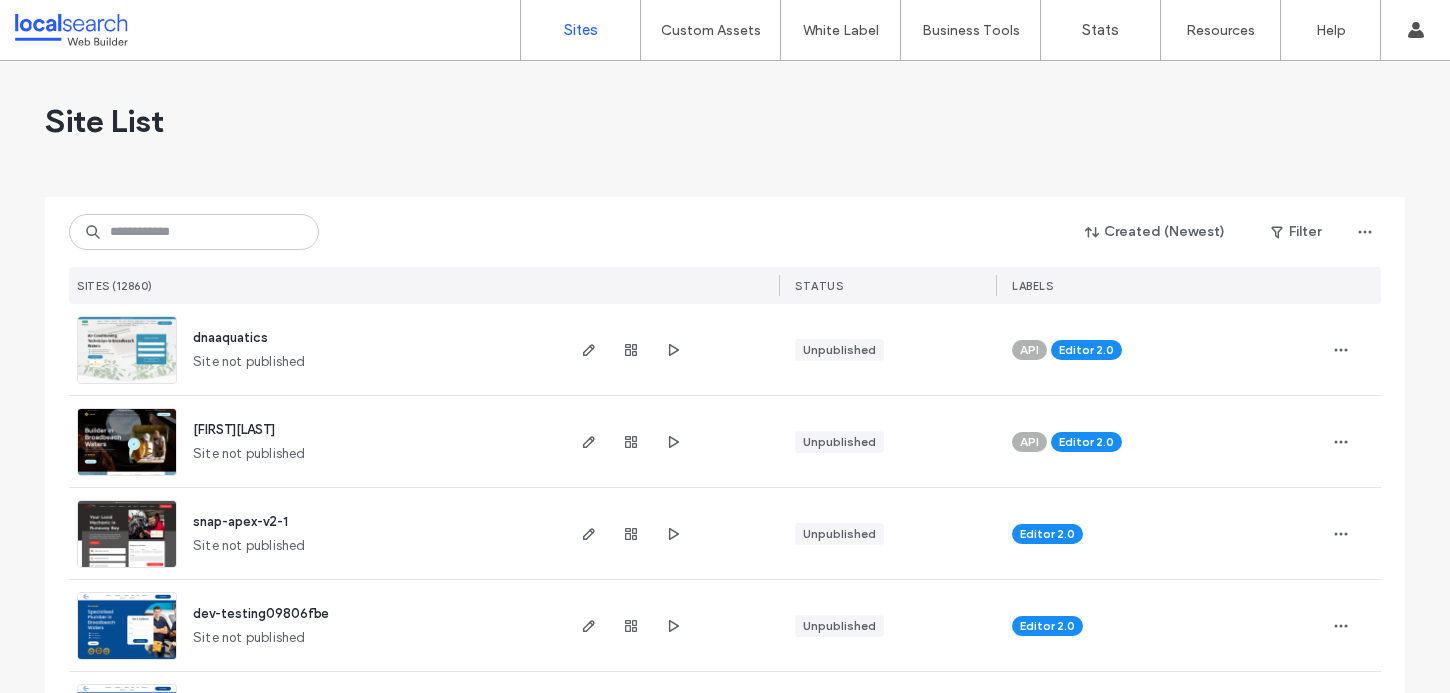 scroll, scrollTop: 0, scrollLeft: 0, axis: both 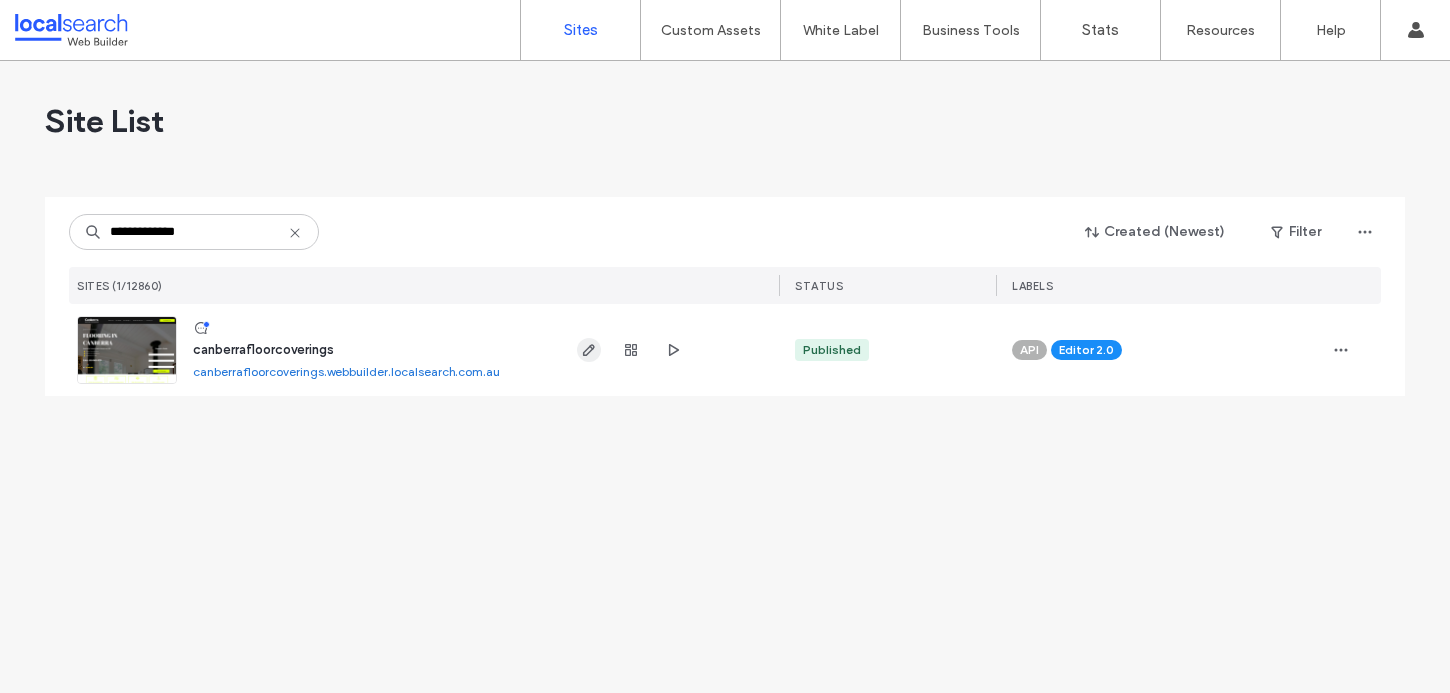 type on "**********" 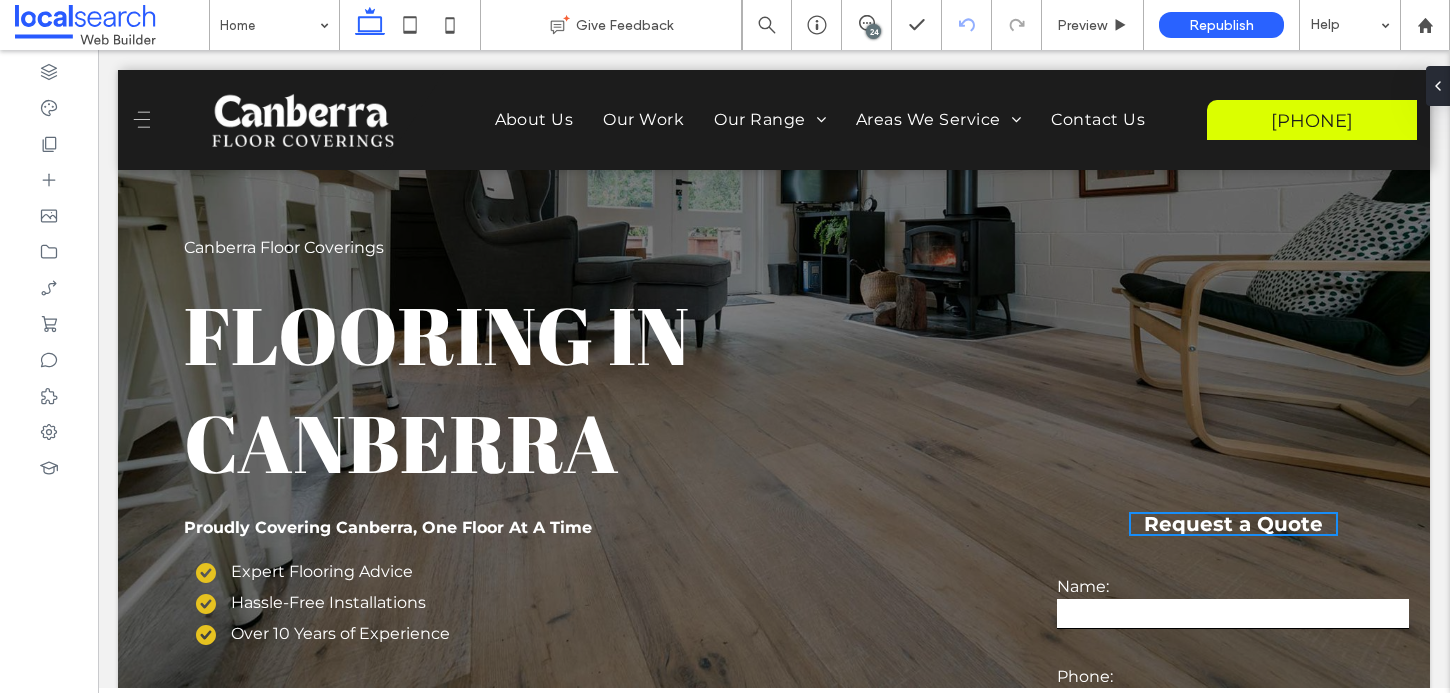 scroll, scrollTop: 0, scrollLeft: 0, axis: both 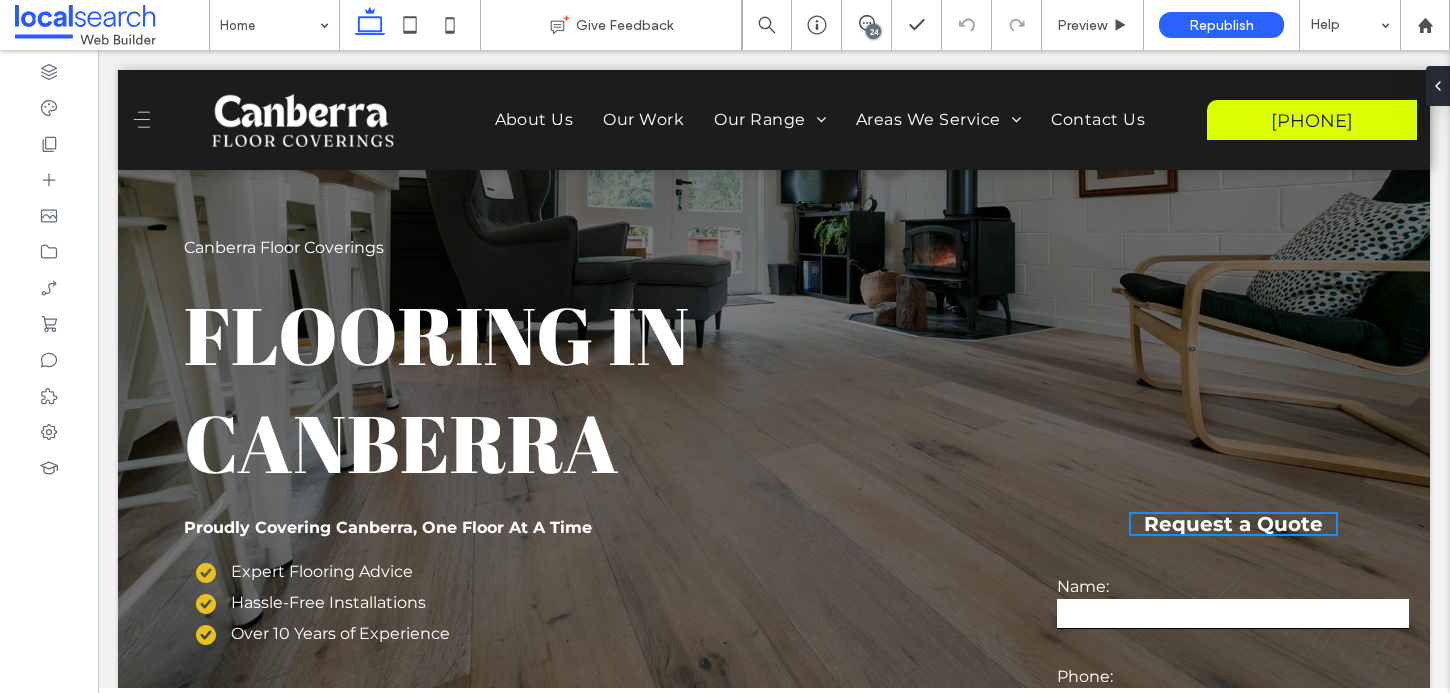 click on "24" at bounding box center [873, 31] 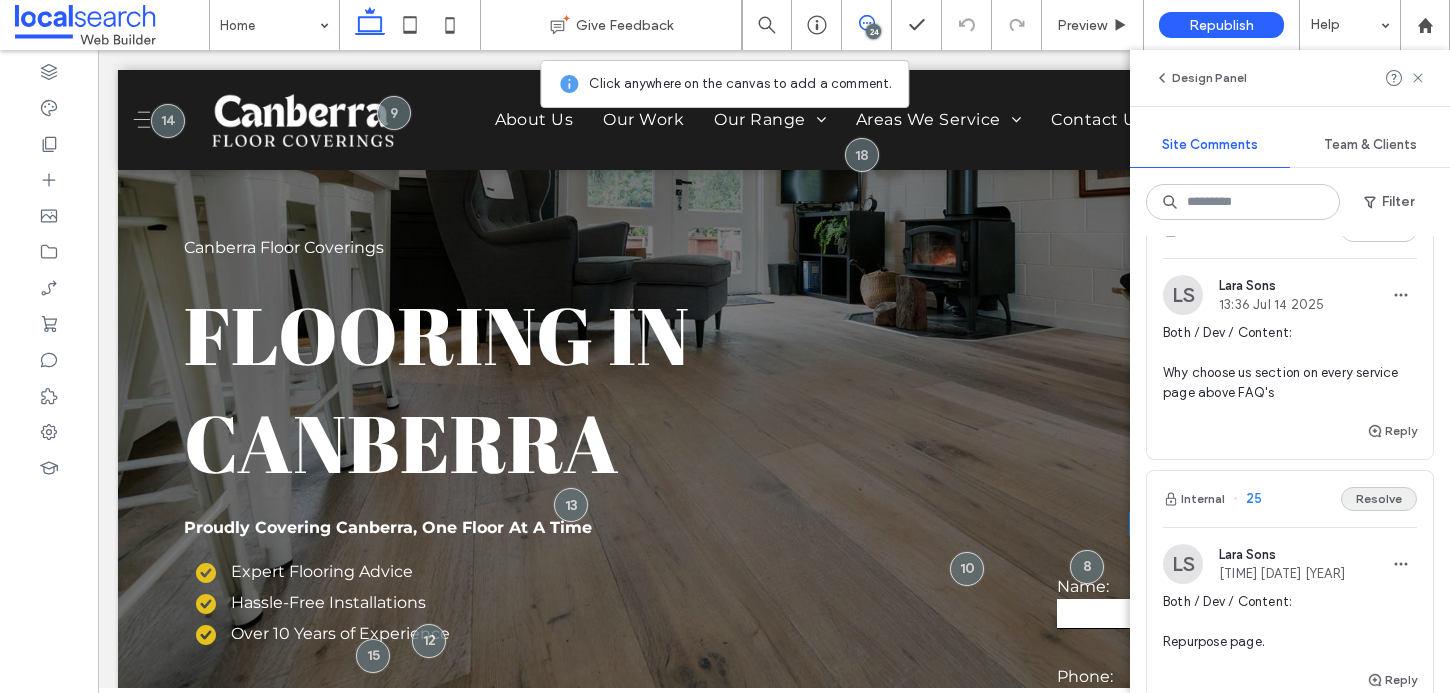 scroll, scrollTop: 1526, scrollLeft: 0, axis: vertical 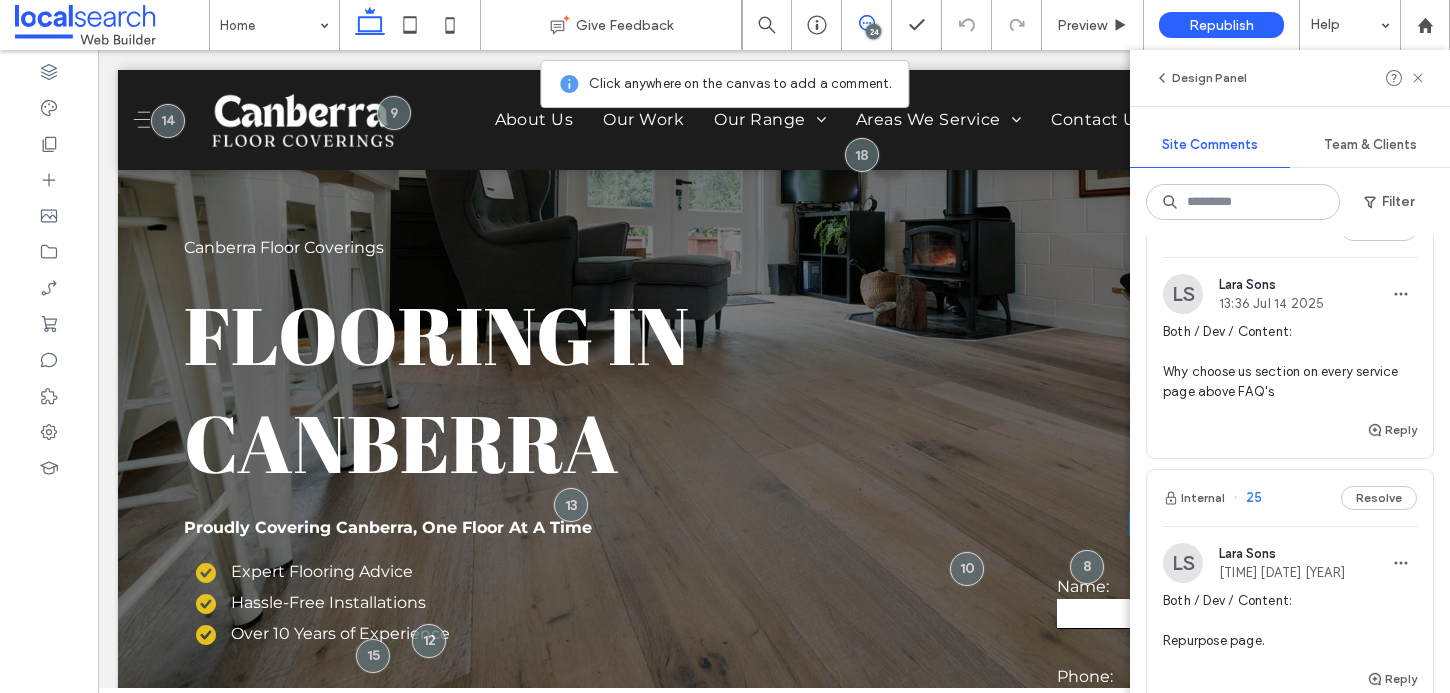 click on "25" at bounding box center (1247, 498) 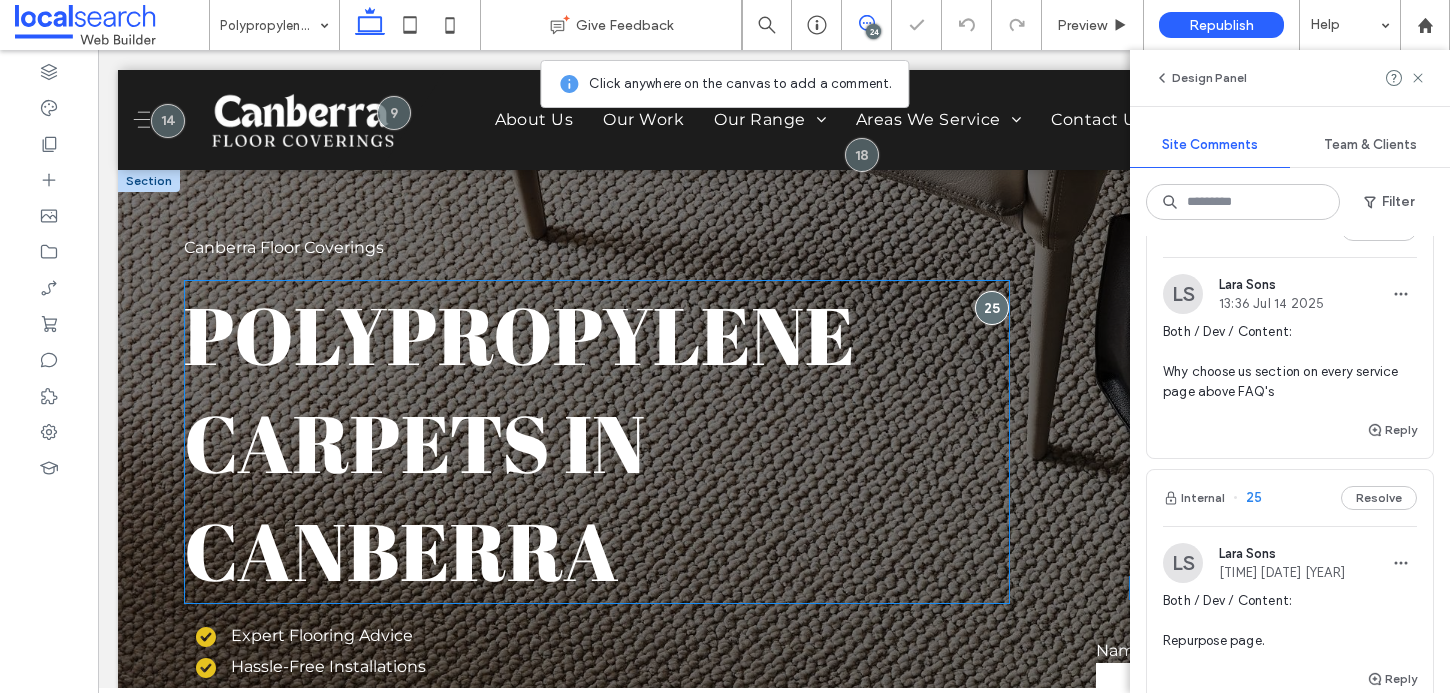 scroll, scrollTop: 70, scrollLeft: 0, axis: vertical 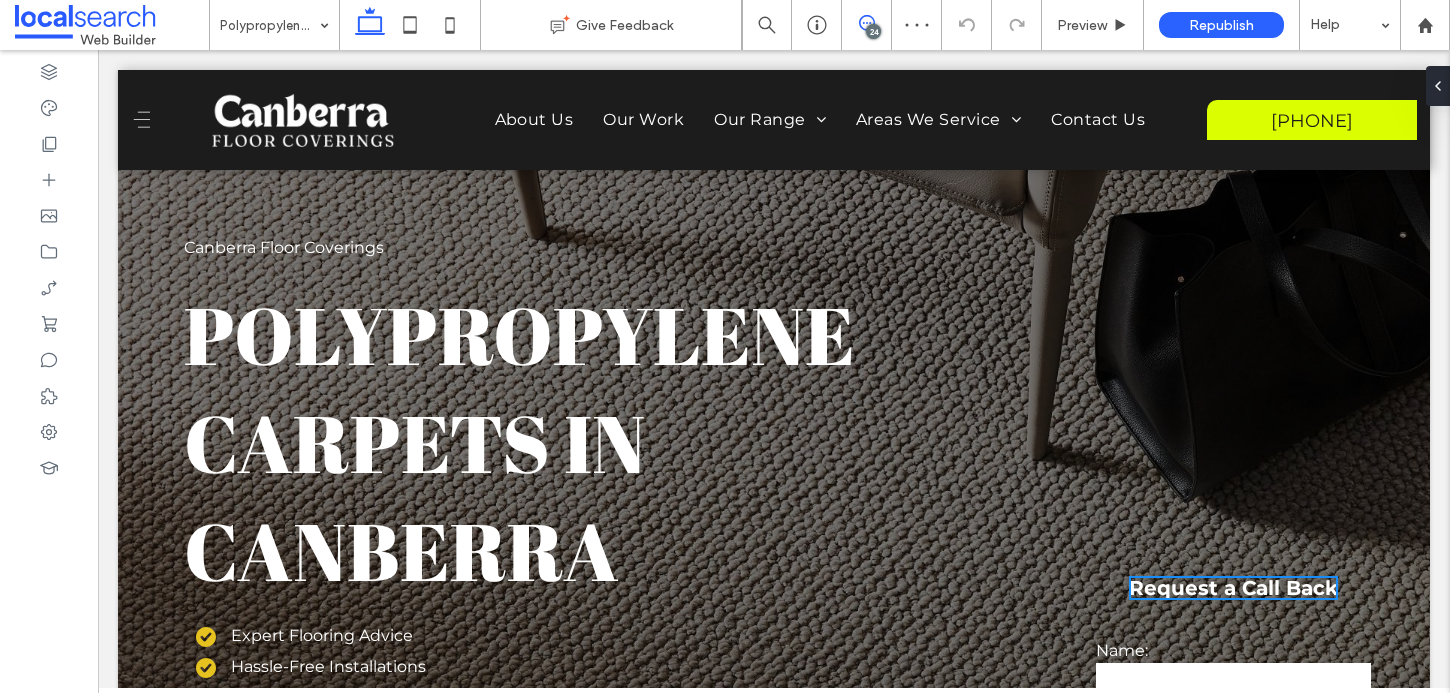 click 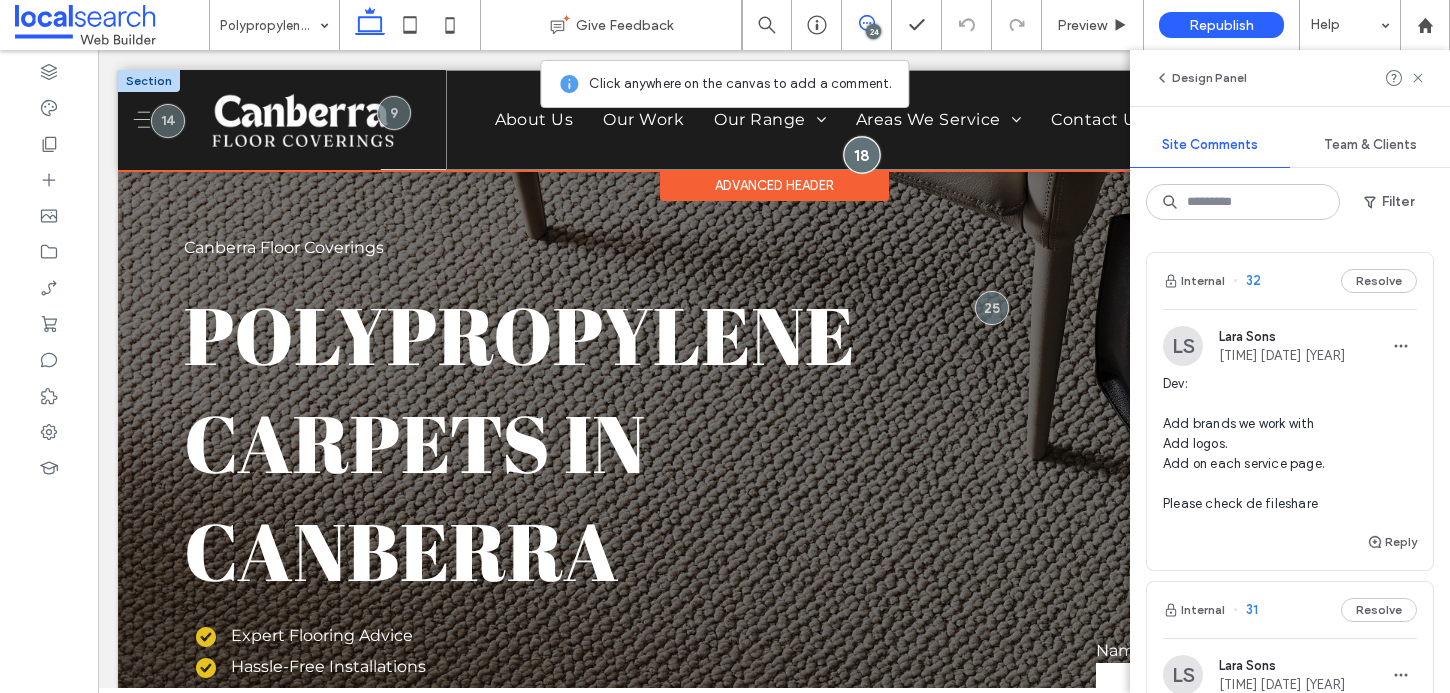 click at bounding box center (861, 155) 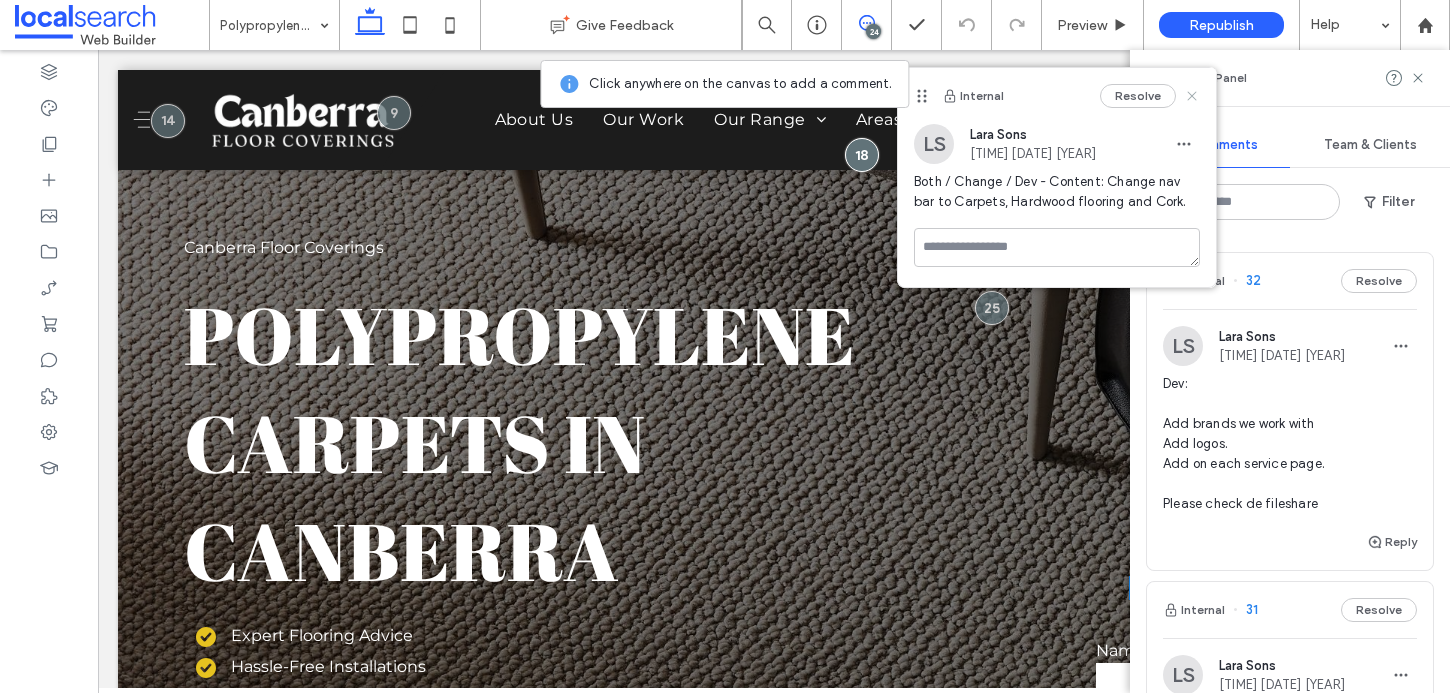 click 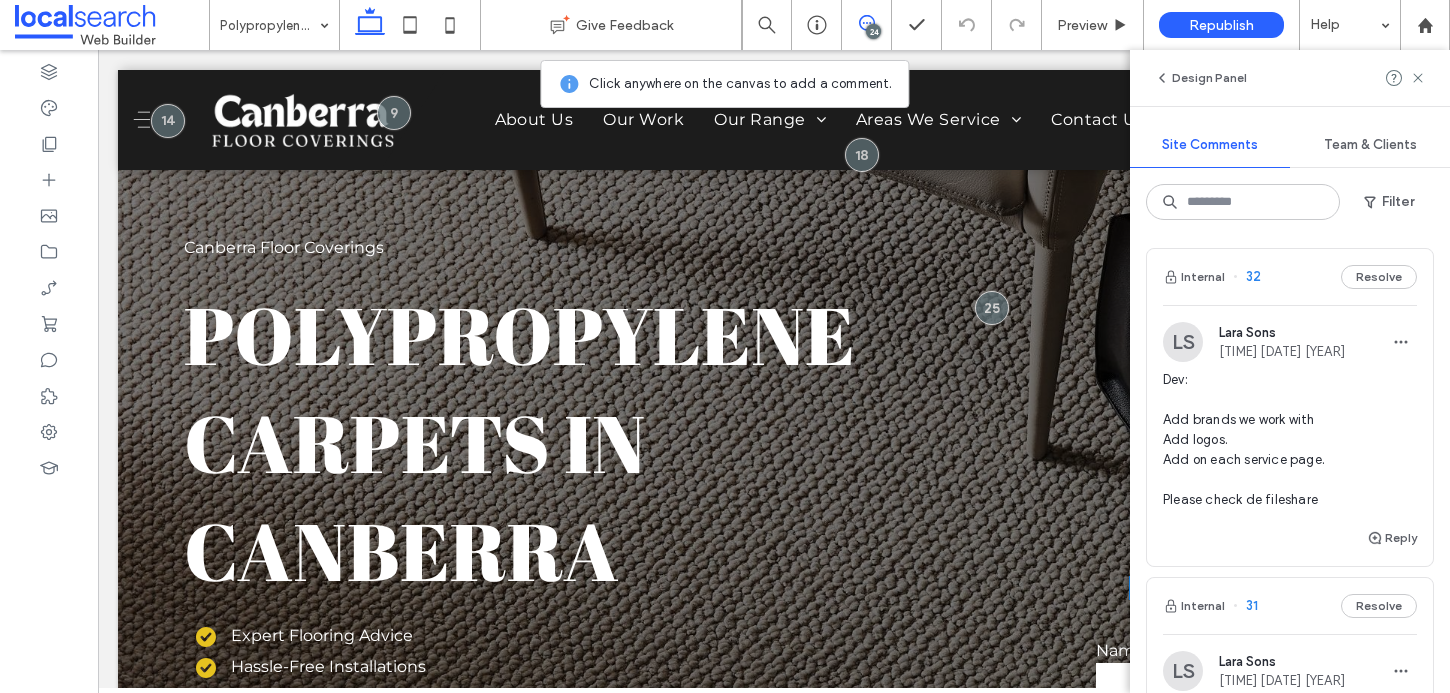 scroll, scrollTop: 191, scrollLeft: 0, axis: vertical 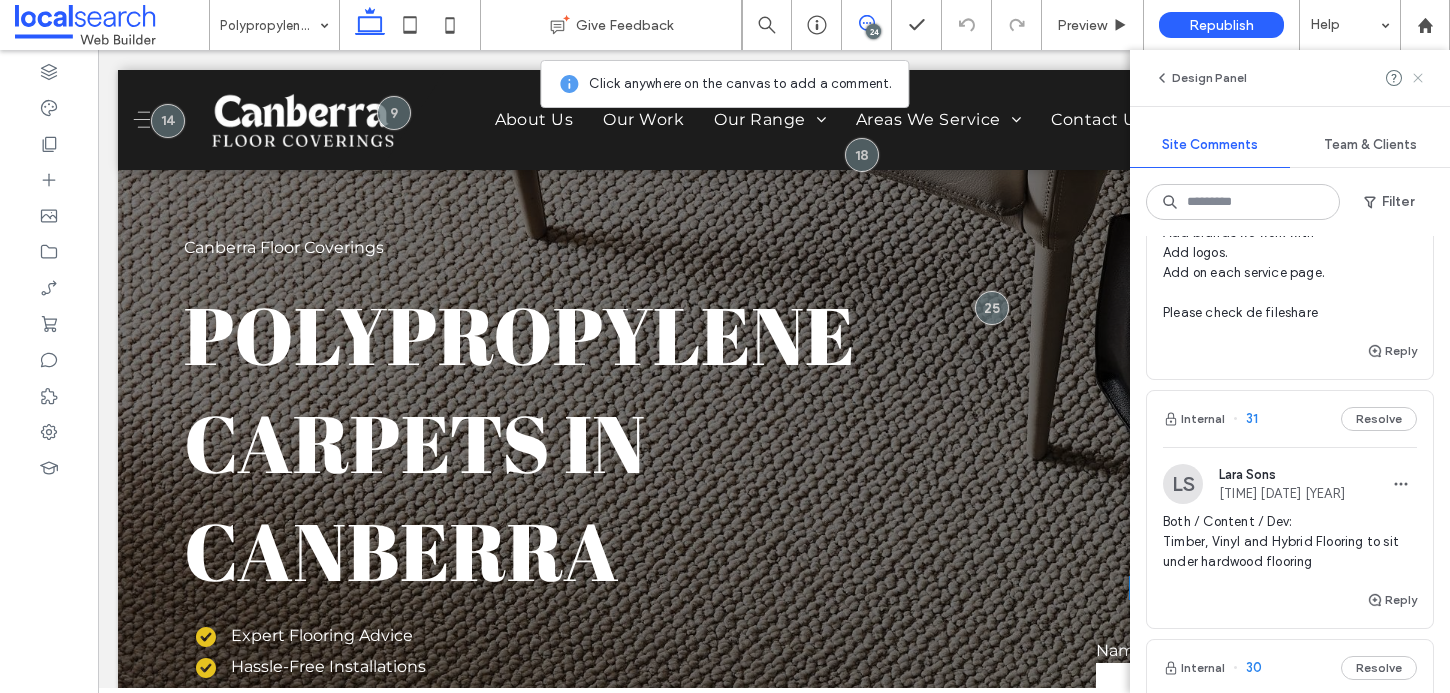 click 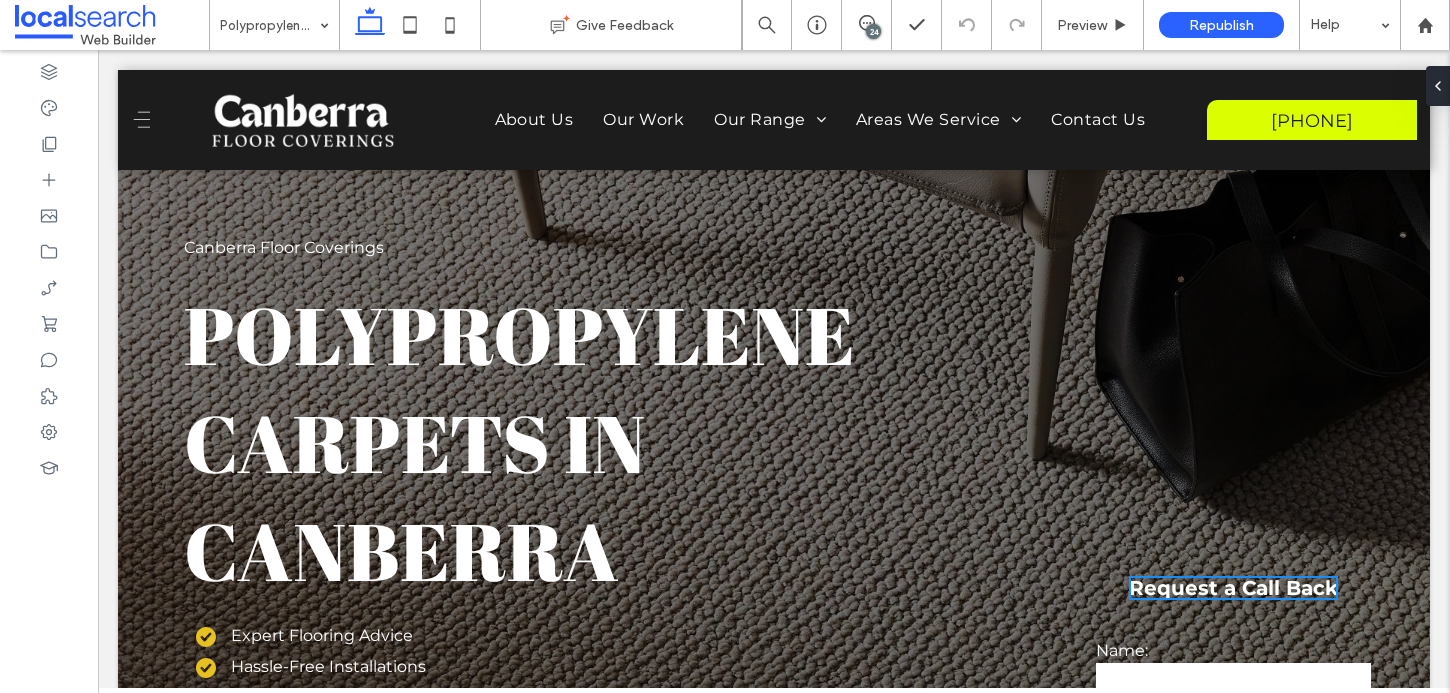 scroll, scrollTop: 0, scrollLeft: 0, axis: both 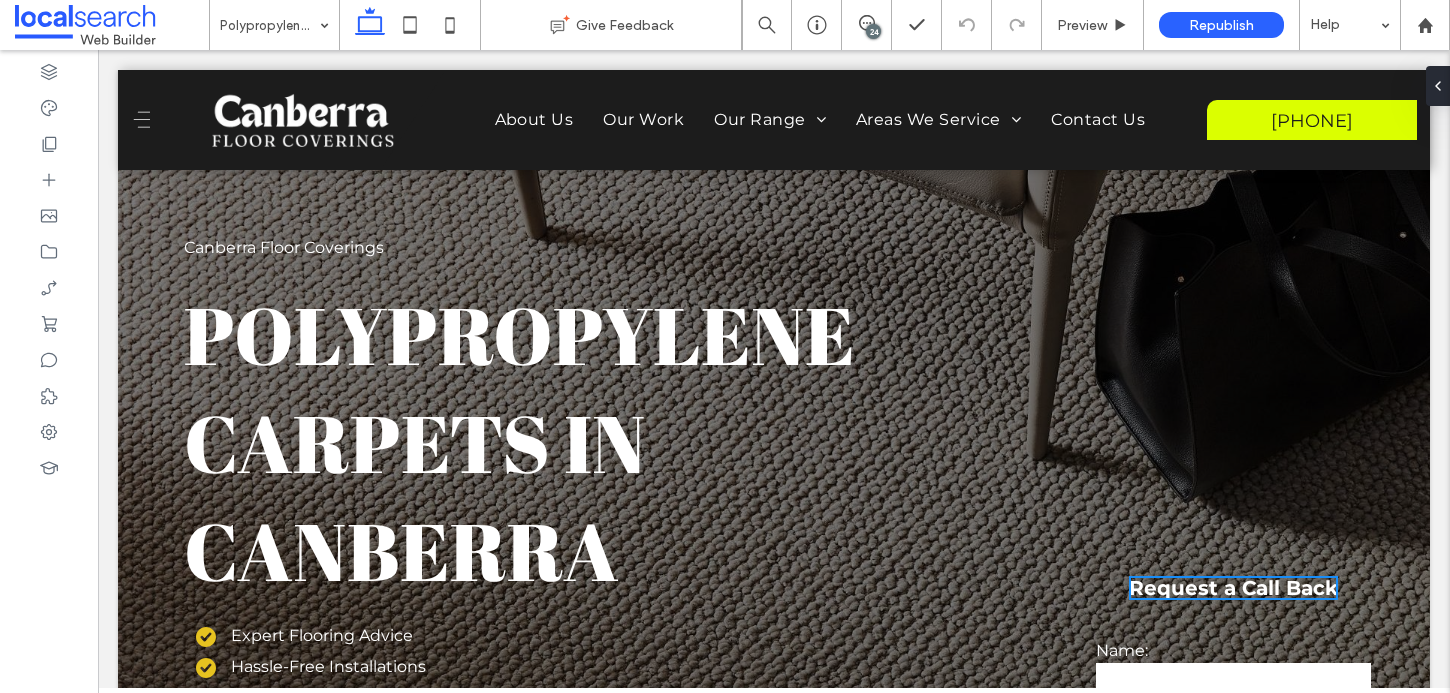 click on "24" at bounding box center (873, 31) 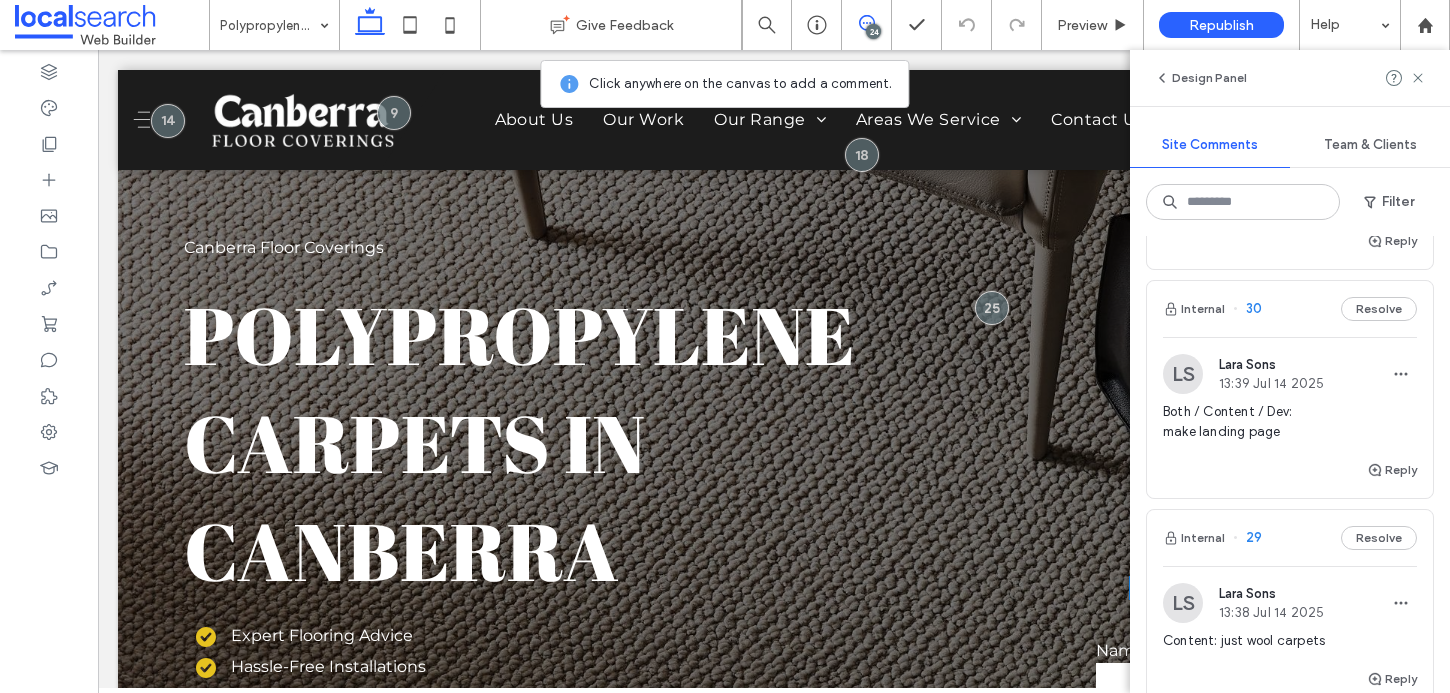 scroll, scrollTop: 471, scrollLeft: 0, axis: vertical 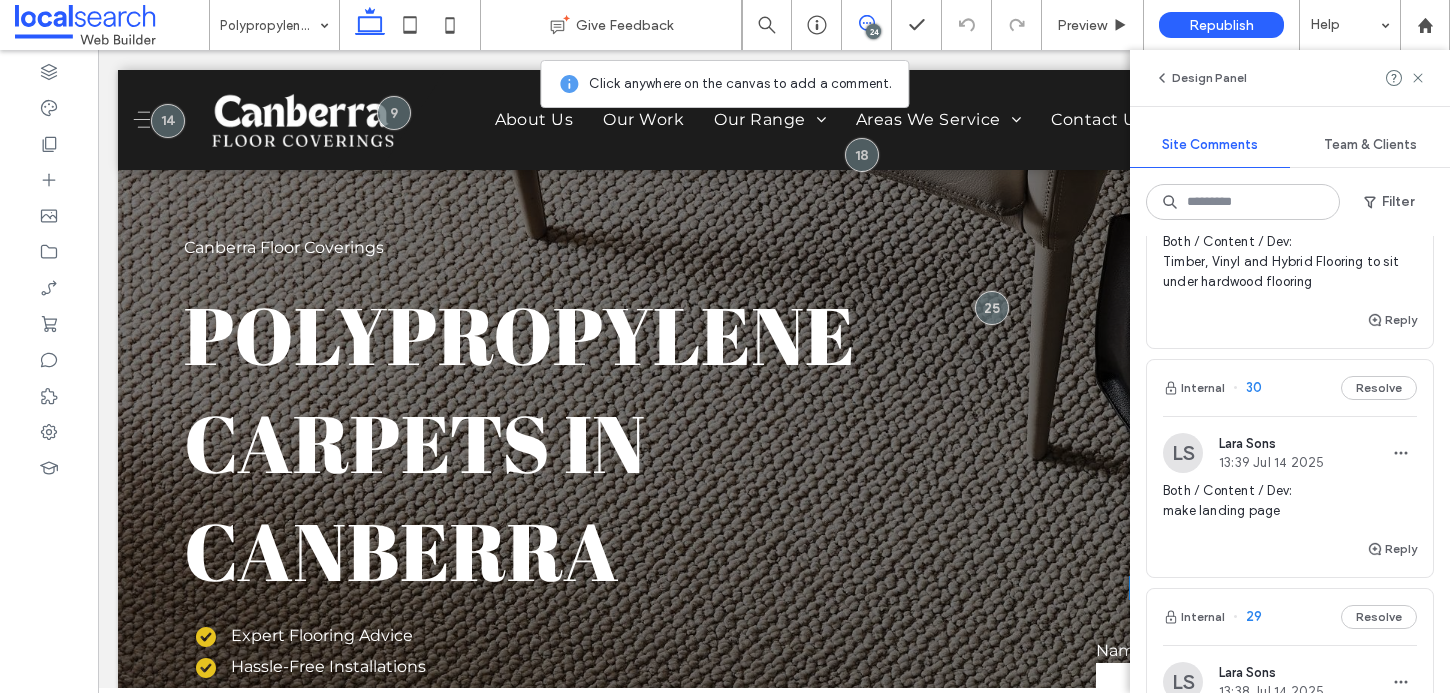 click on "30" at bounding box center (1247, 388) 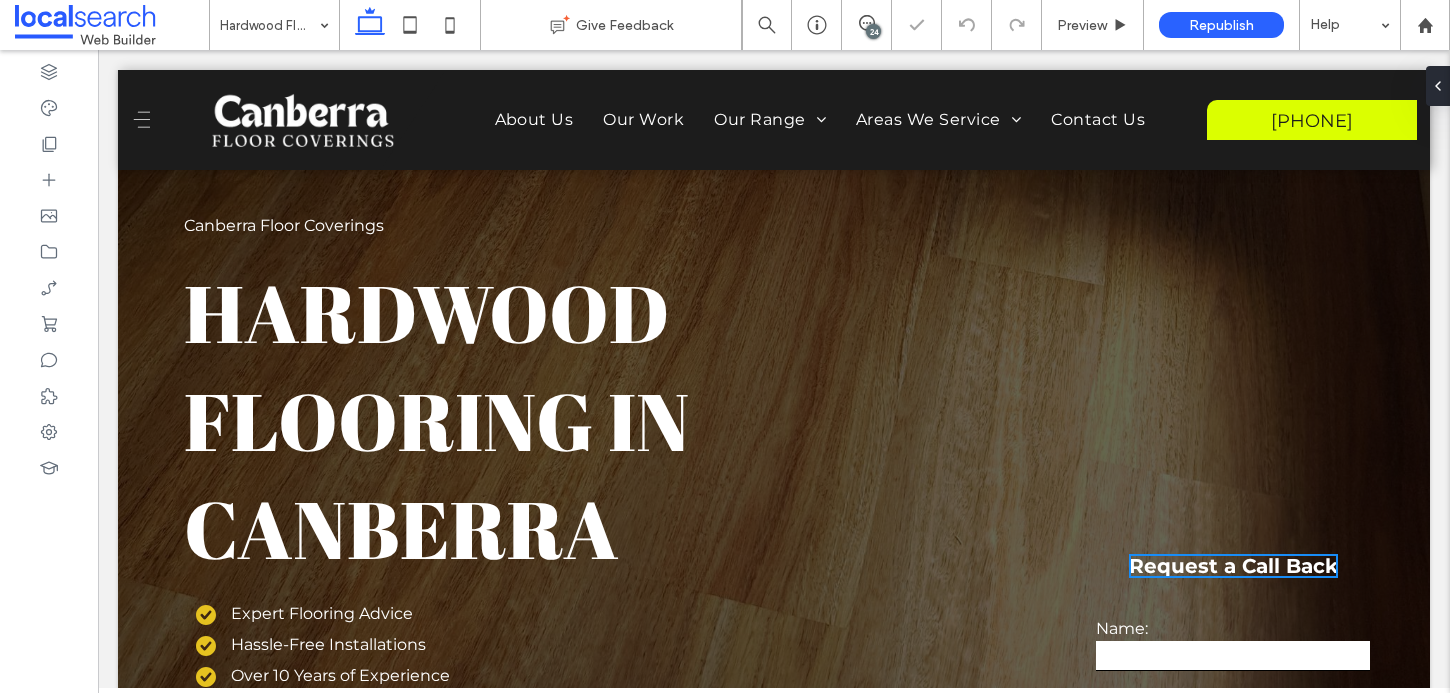 scroll, scrollTop: 0, scrollLeft: 0, axis: both 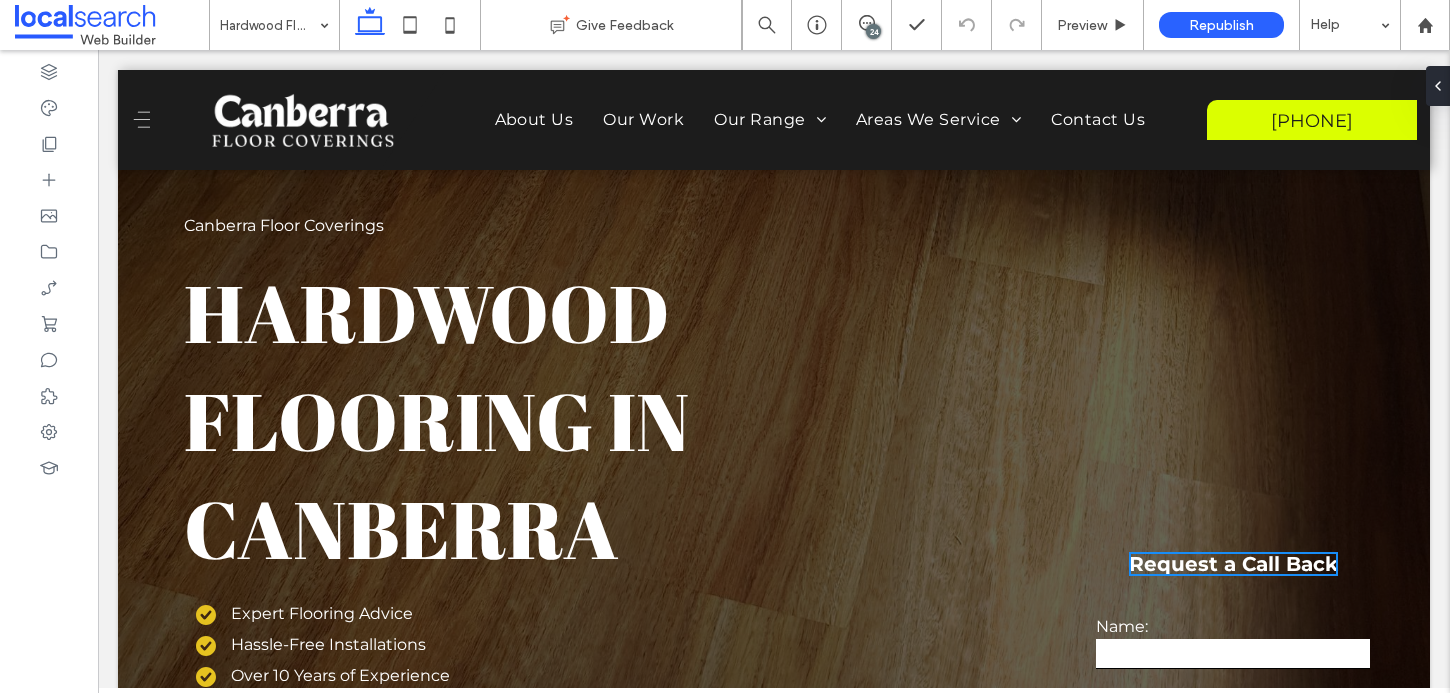 click on "24" at bounding box center (873, 31) 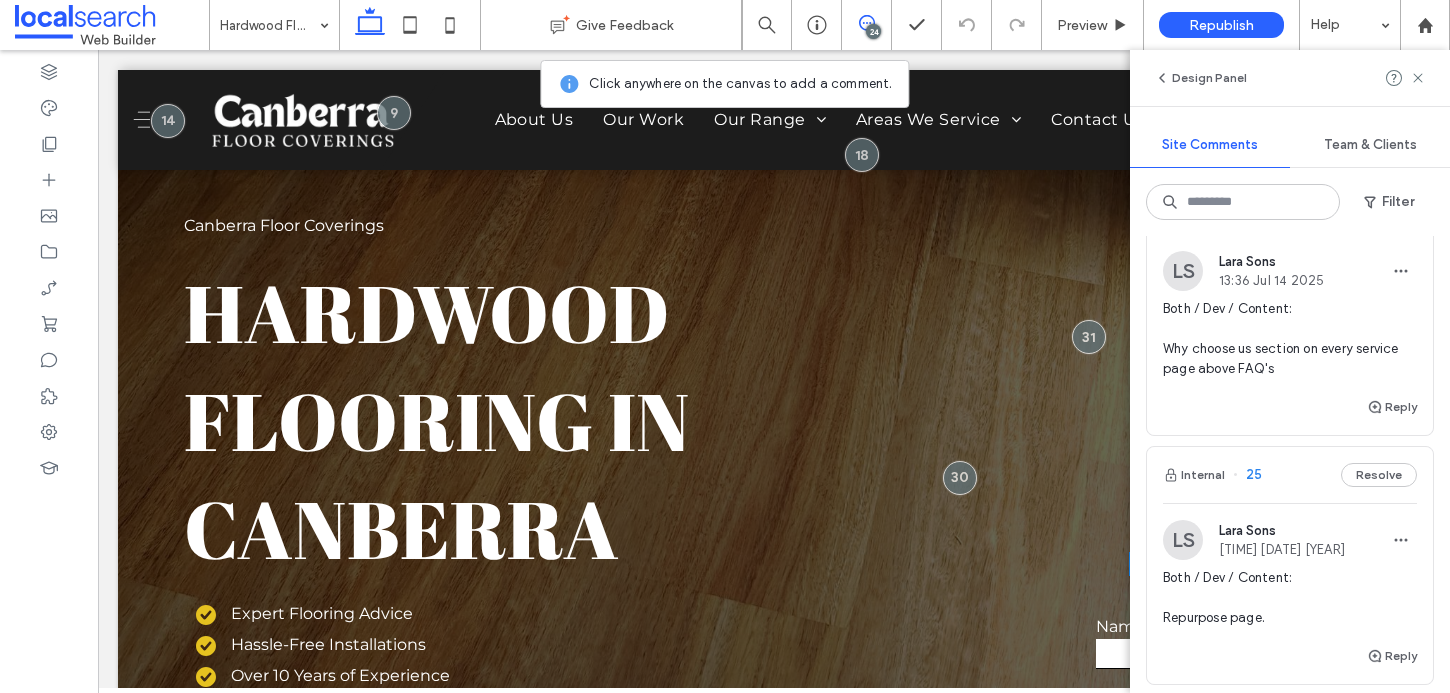 scroll, scrollTop: 1571, scrollLeft: 0, axis: vertical 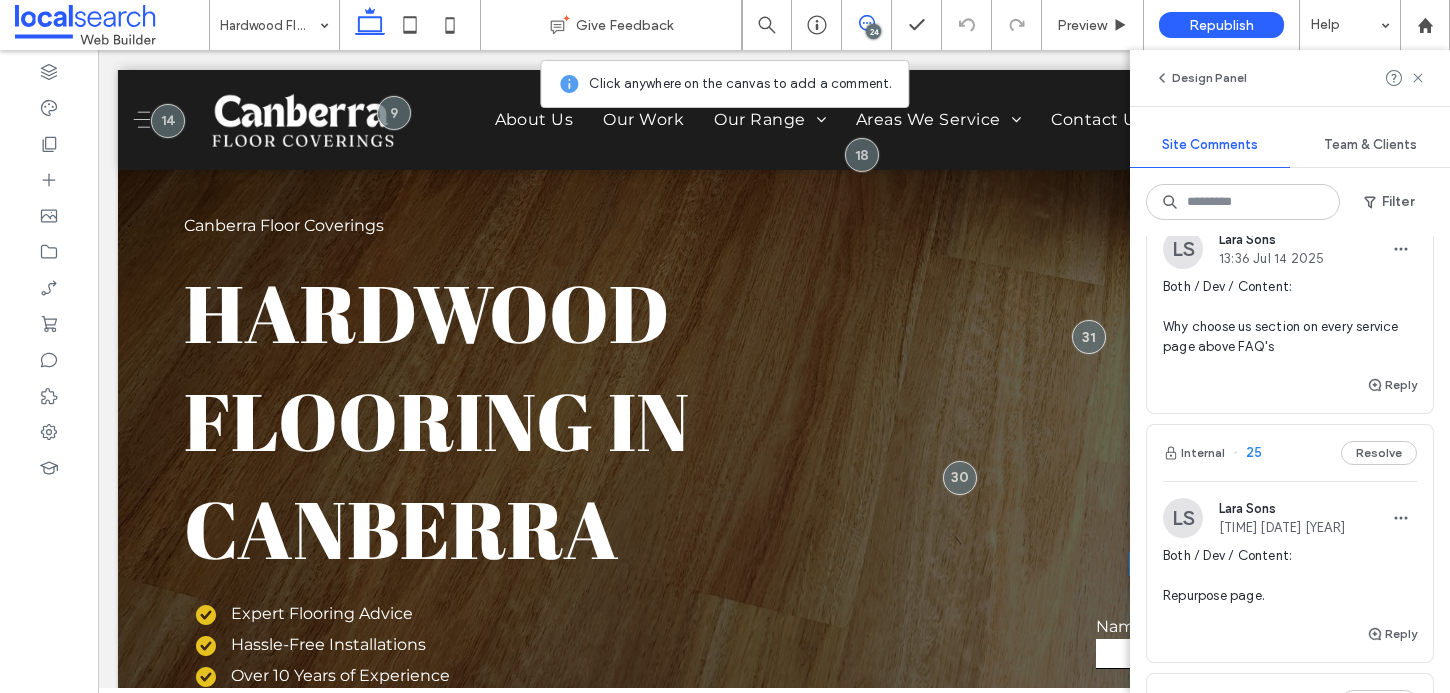 click on "25" at bounding box center (1247, 453) 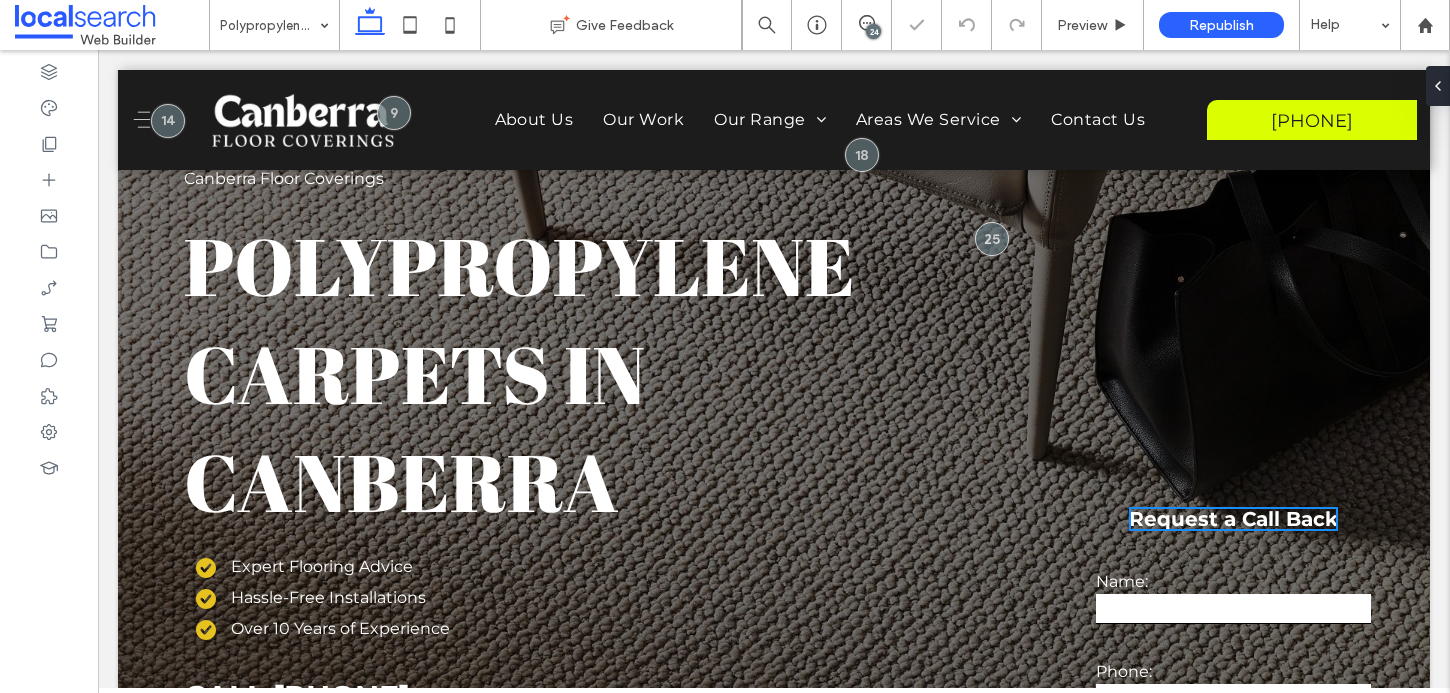 scroll, scrollTop: 70, scrollLeft: 0, axis: vertical 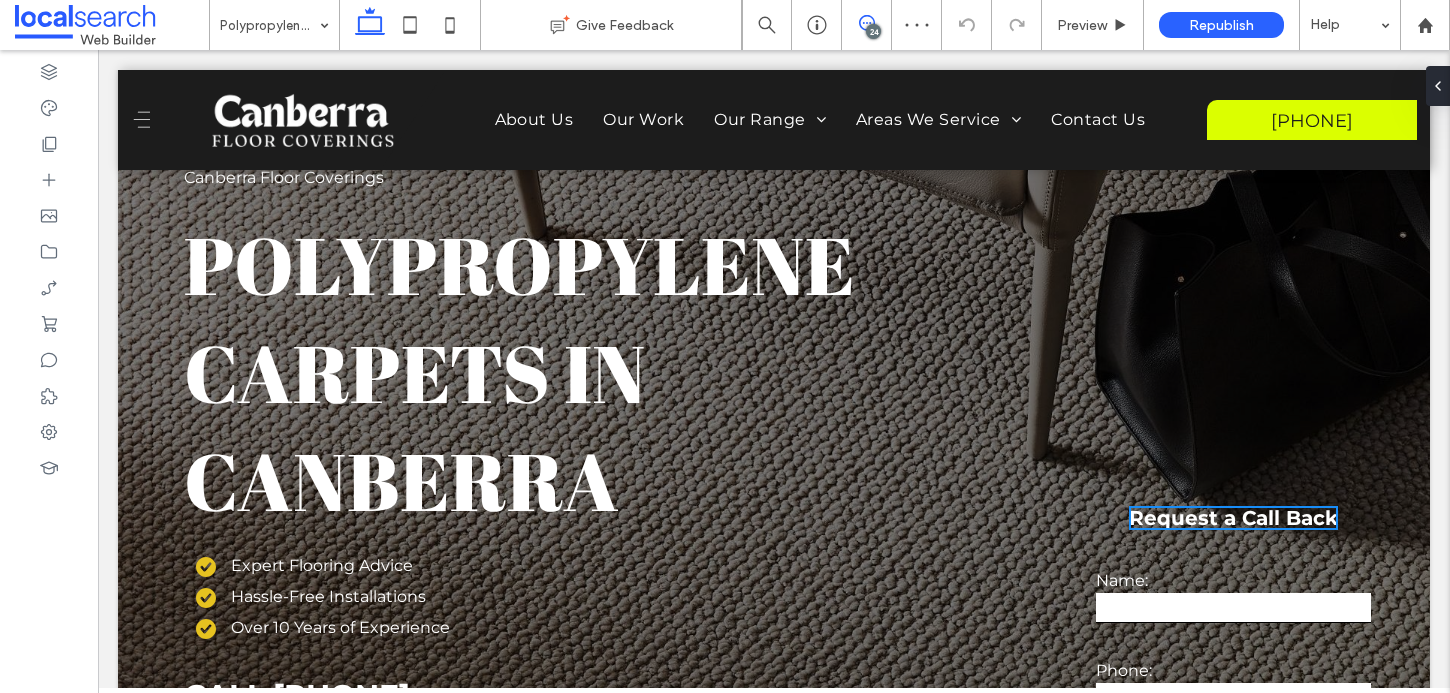click 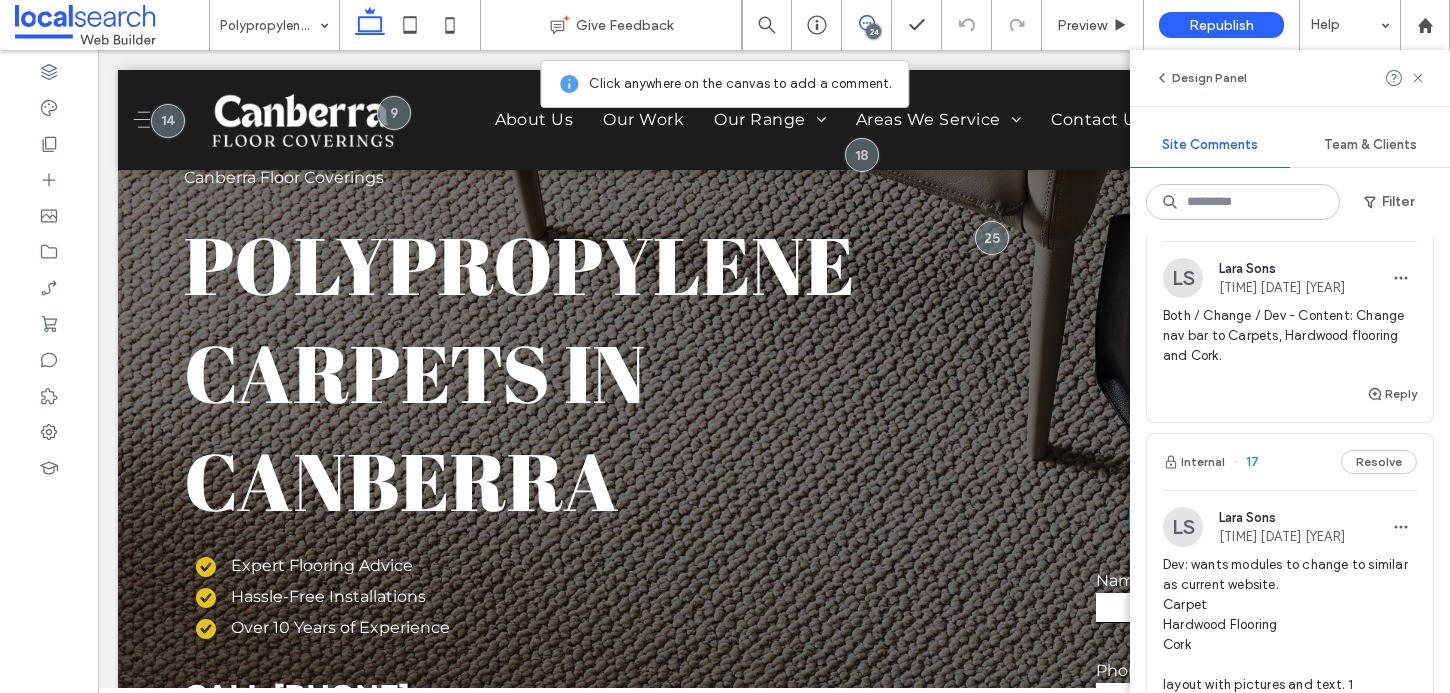 scroll, scrollTop: 4019, scrollLeft: 0, axis: vertical 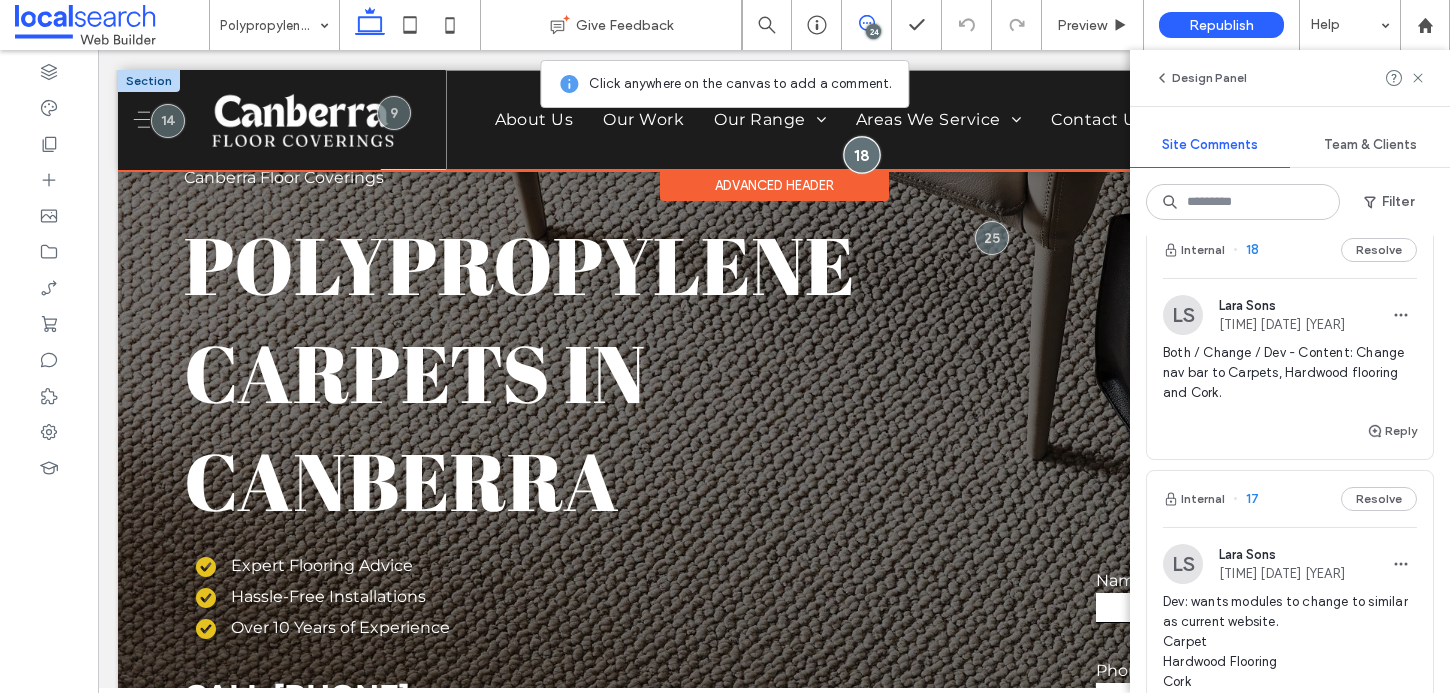 click at bounding box center (861, 155) 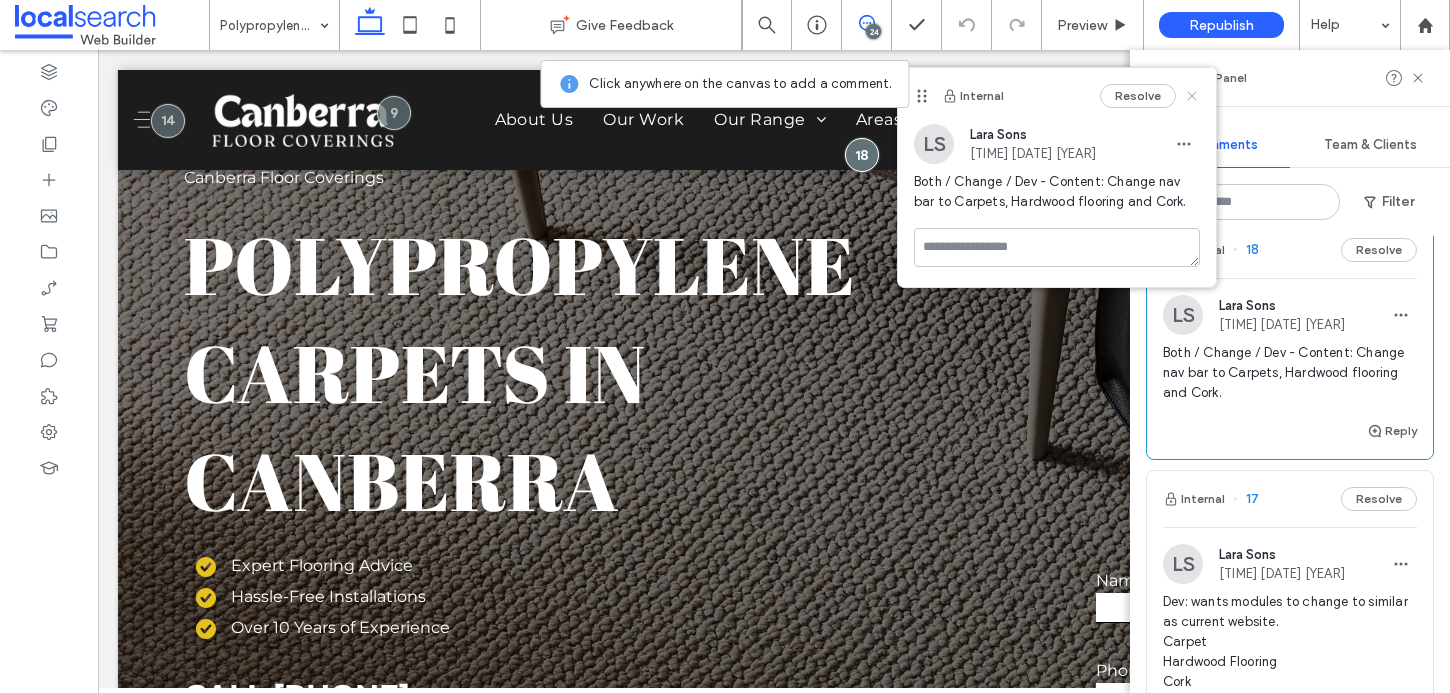 click 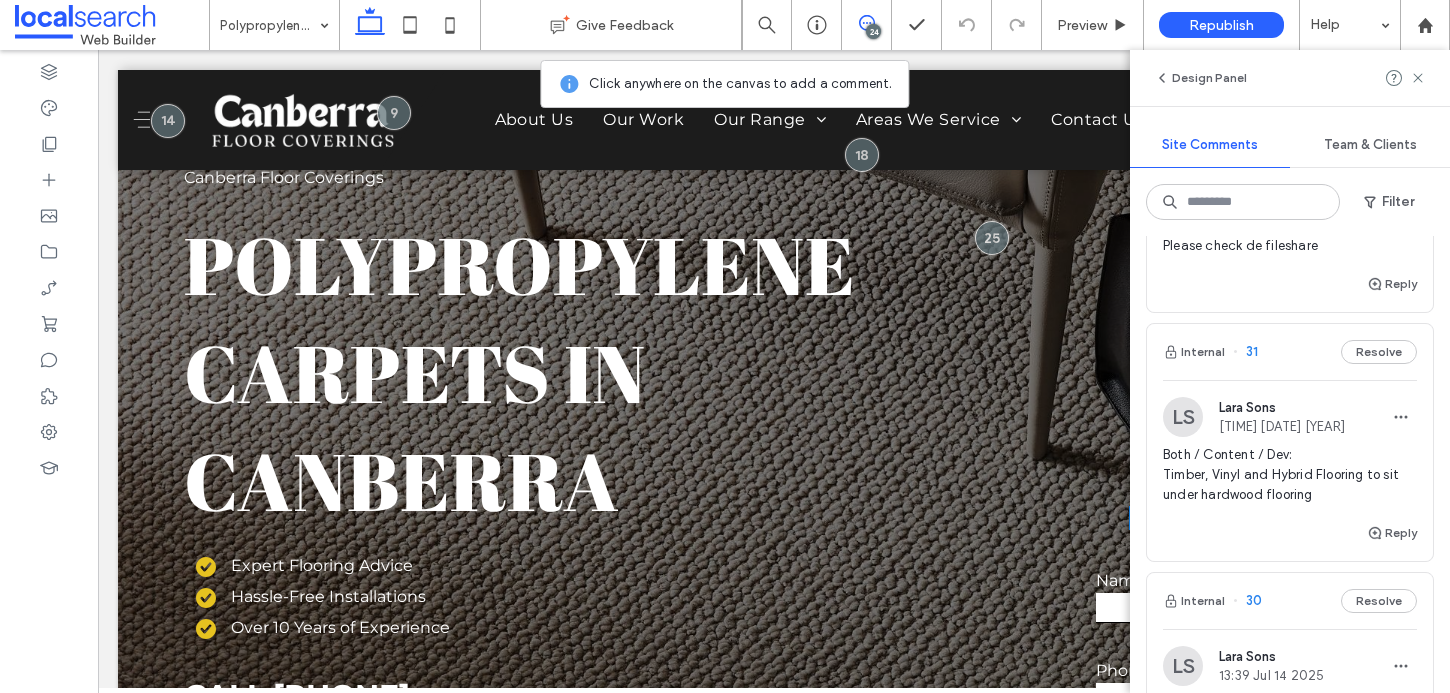 scroll, scrollTop: 282, scrollLeft: 0, axis: vertical 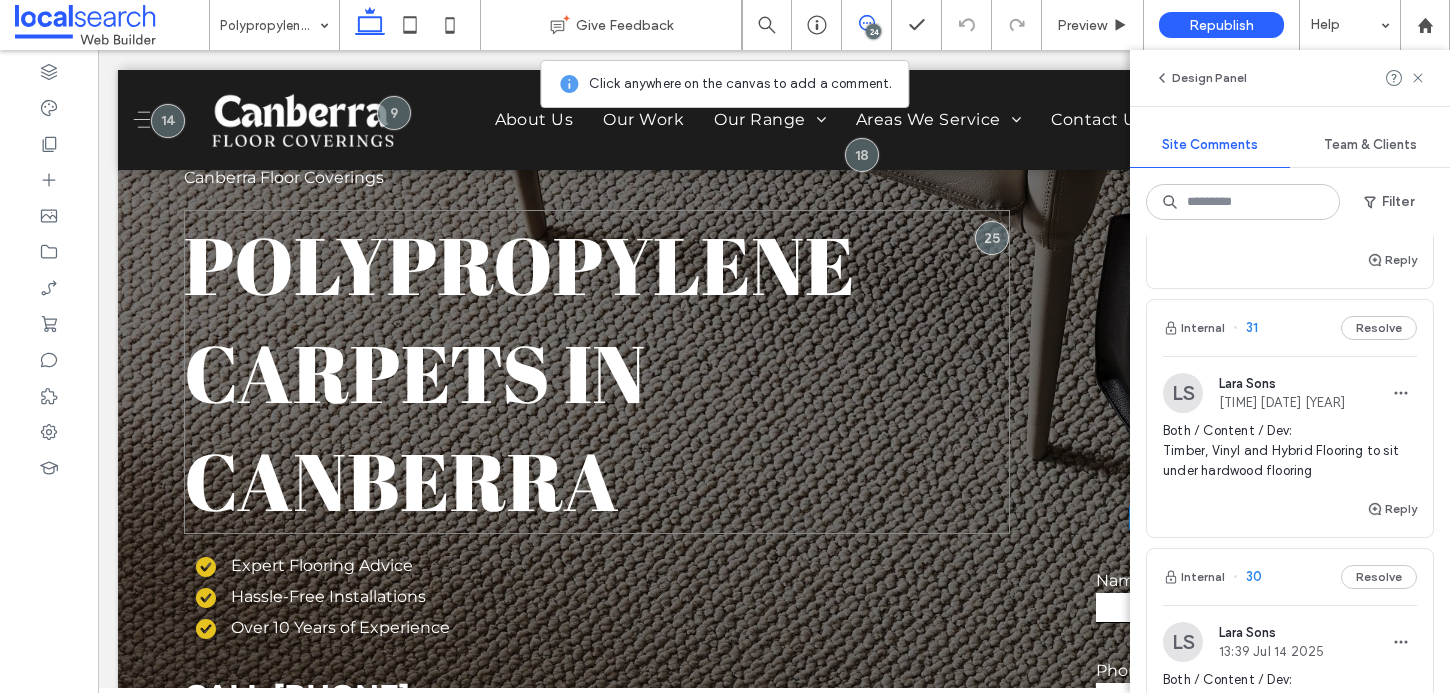 click on "Polypropylene Carpets in canberra" at bounding box center [519, 372] 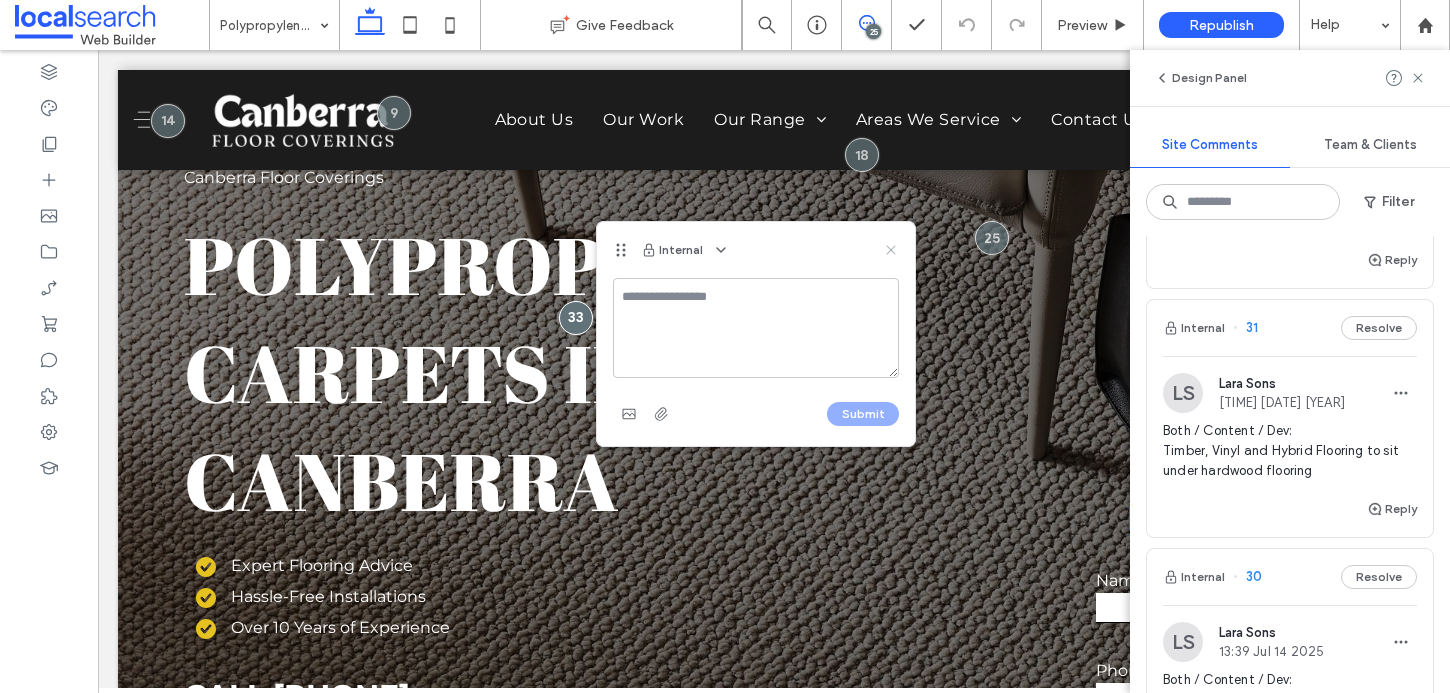 click 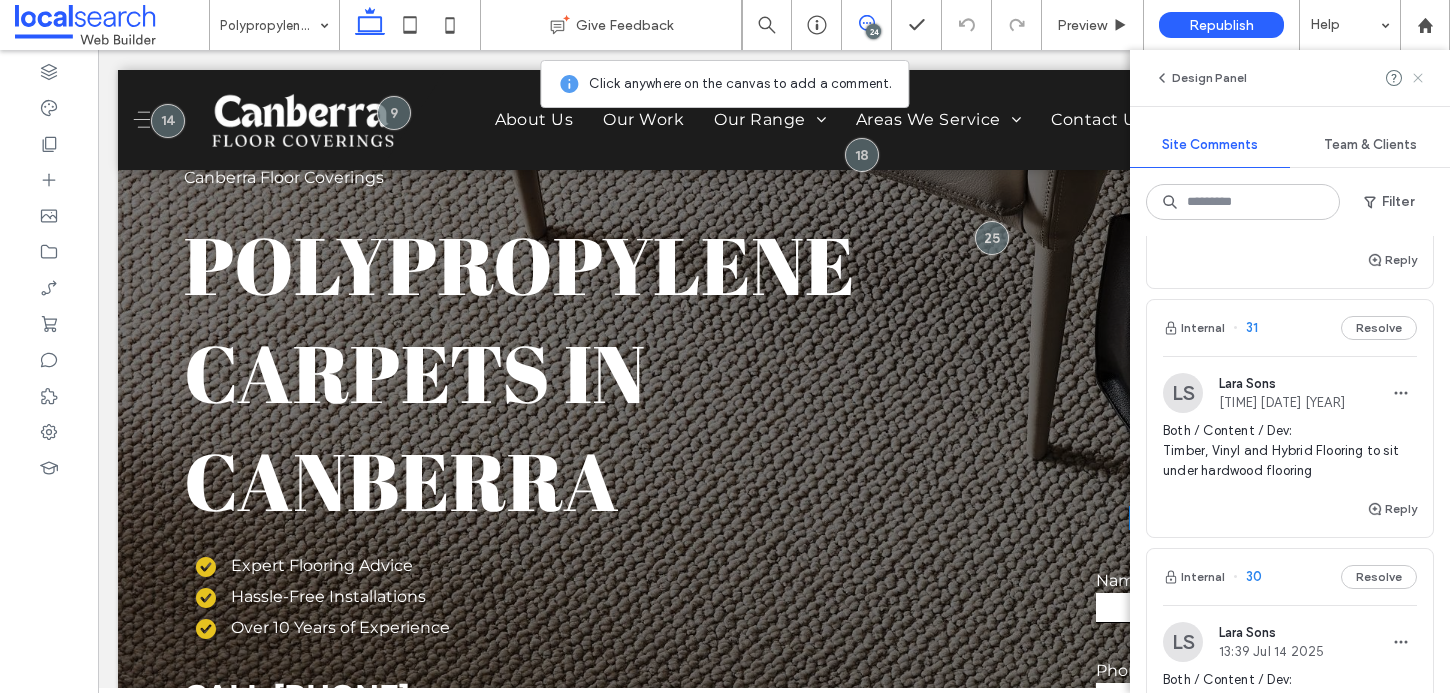click 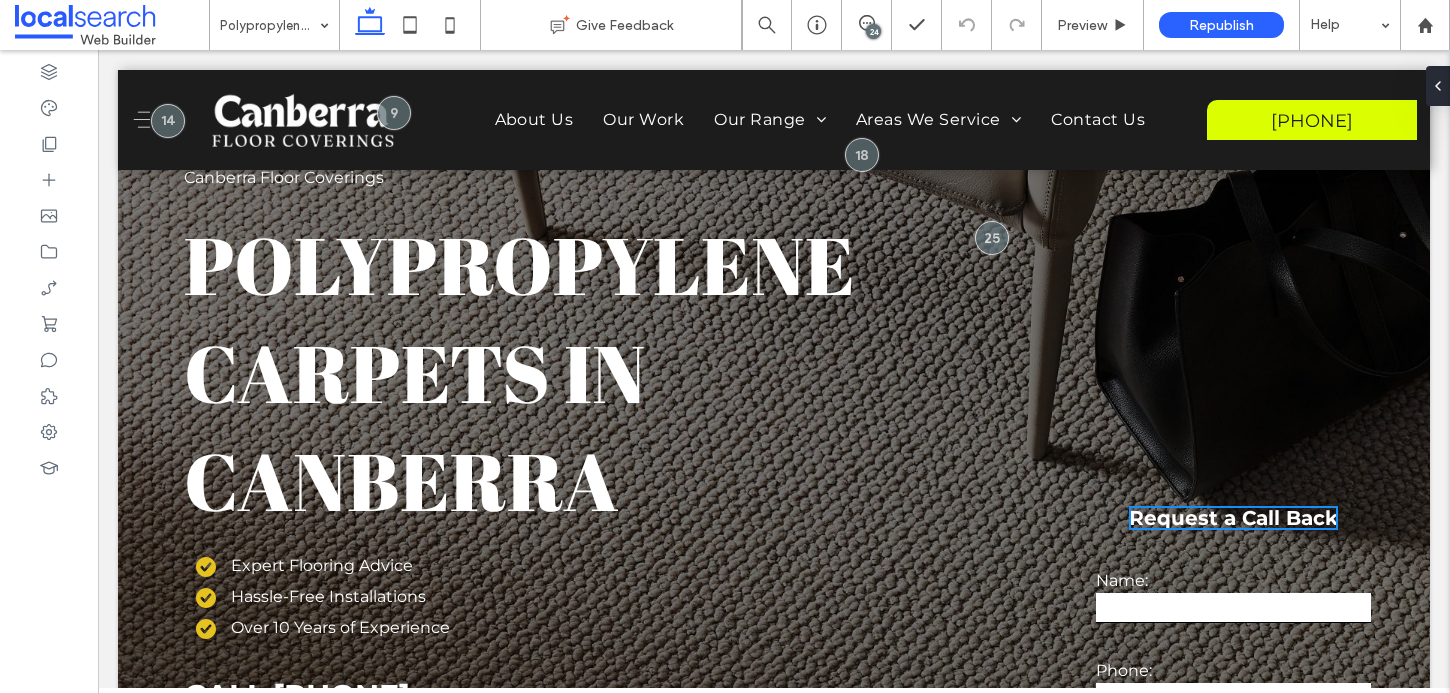 scroll, scrollTop: 0, scrollLeft: 0, axis: both 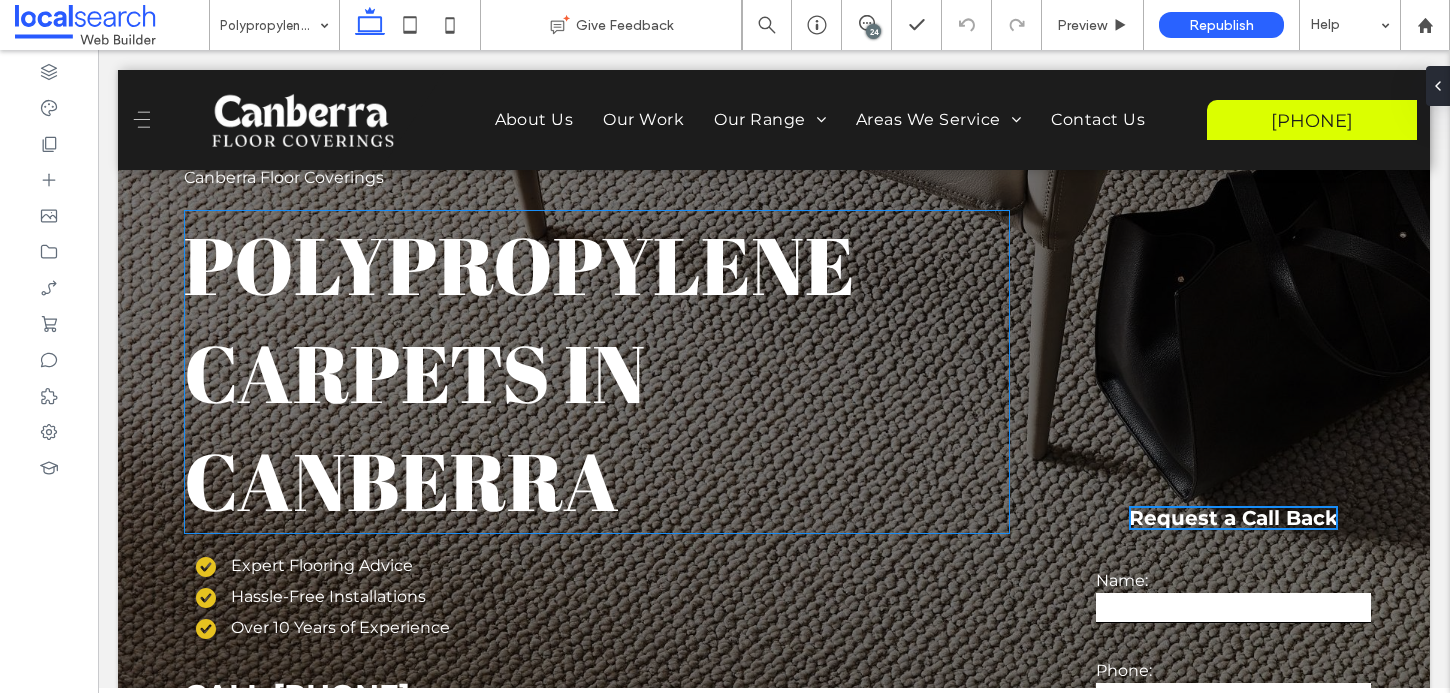click on "Polypropylene Carpets in canberra" at bounding box center (519, 372) 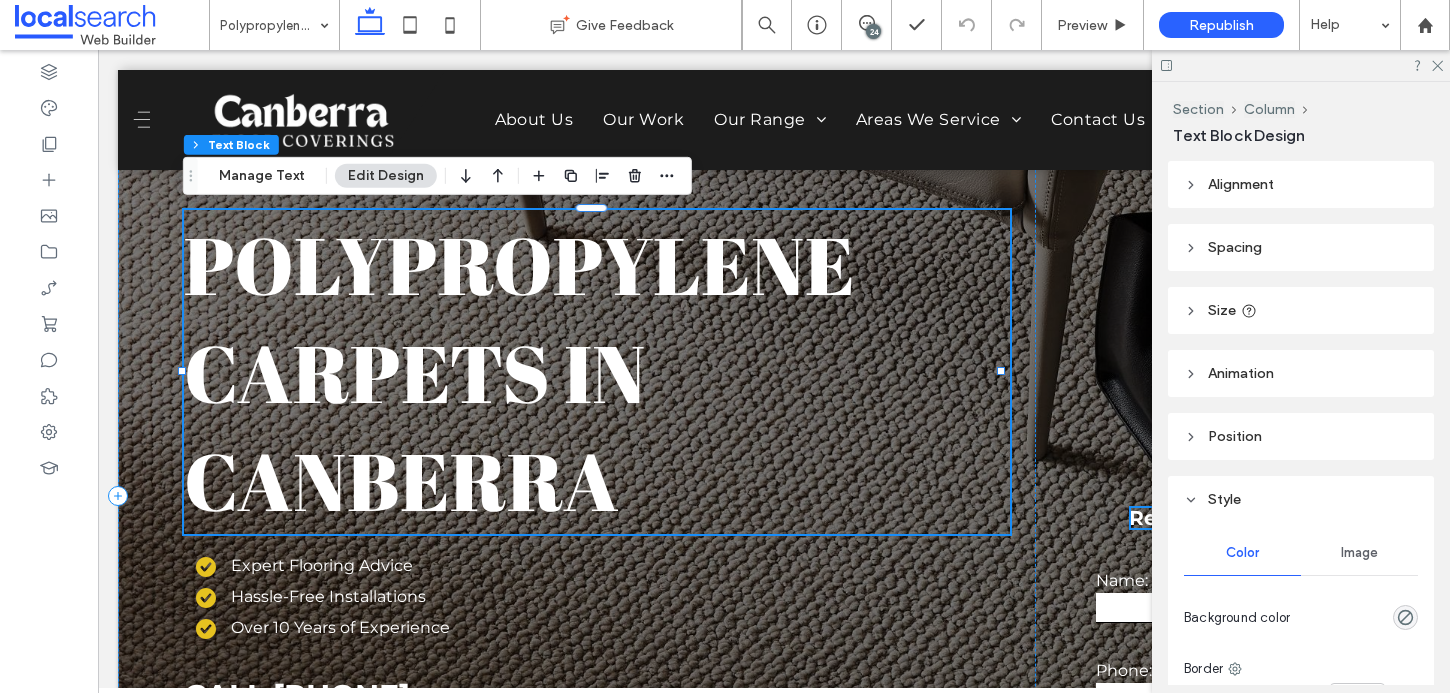click on "Polypropylene Carpets in canberra" at bounding box center [519, 372] 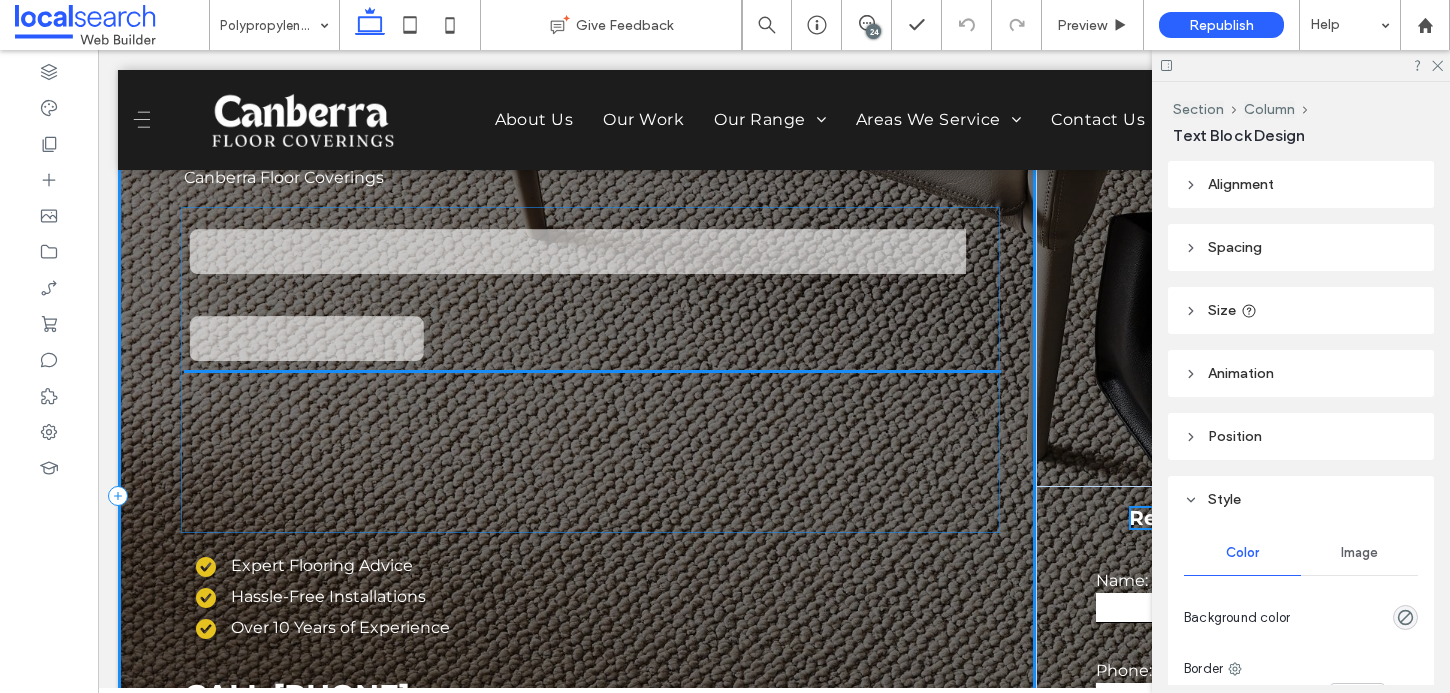 type on "**********" 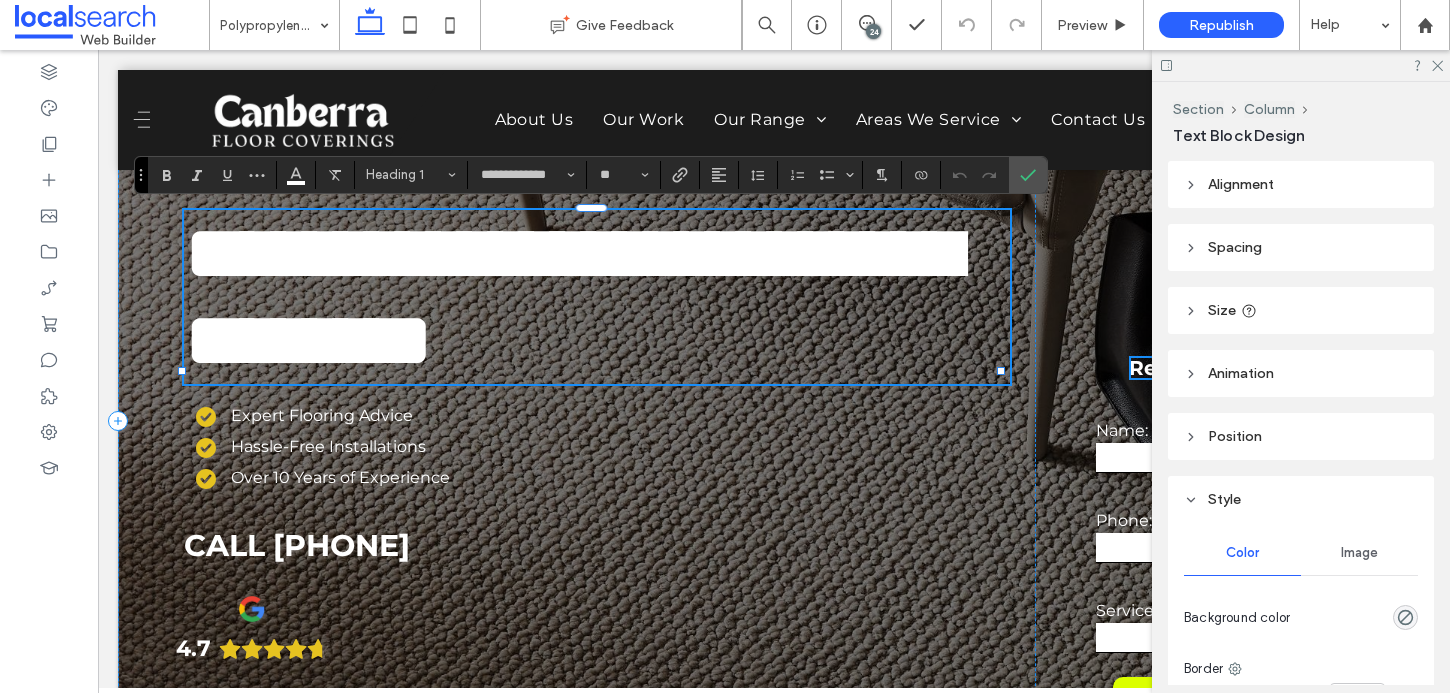 click on "**********" at bounding box center (572, 297) 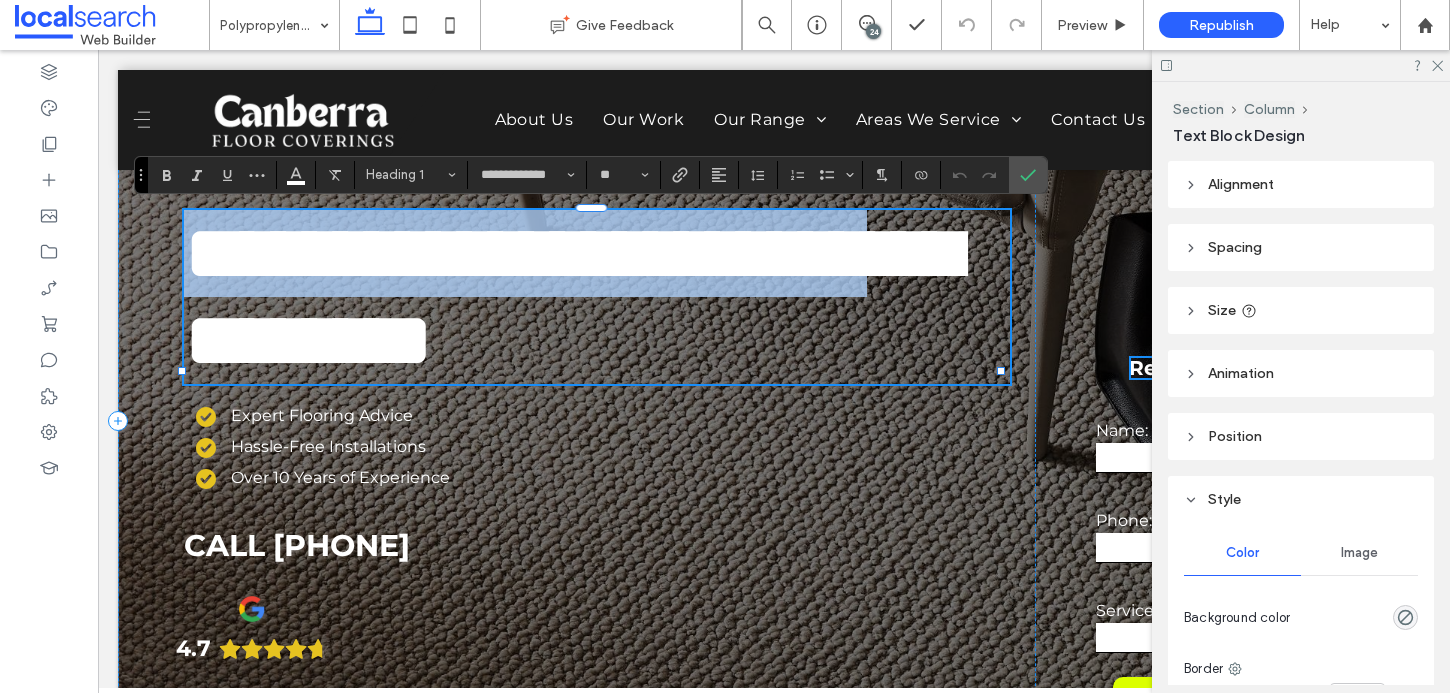drag, startPoint x: 475, startPoint y: 379, endPoint x: 259, endPoint y: 294, distance: 232.12282 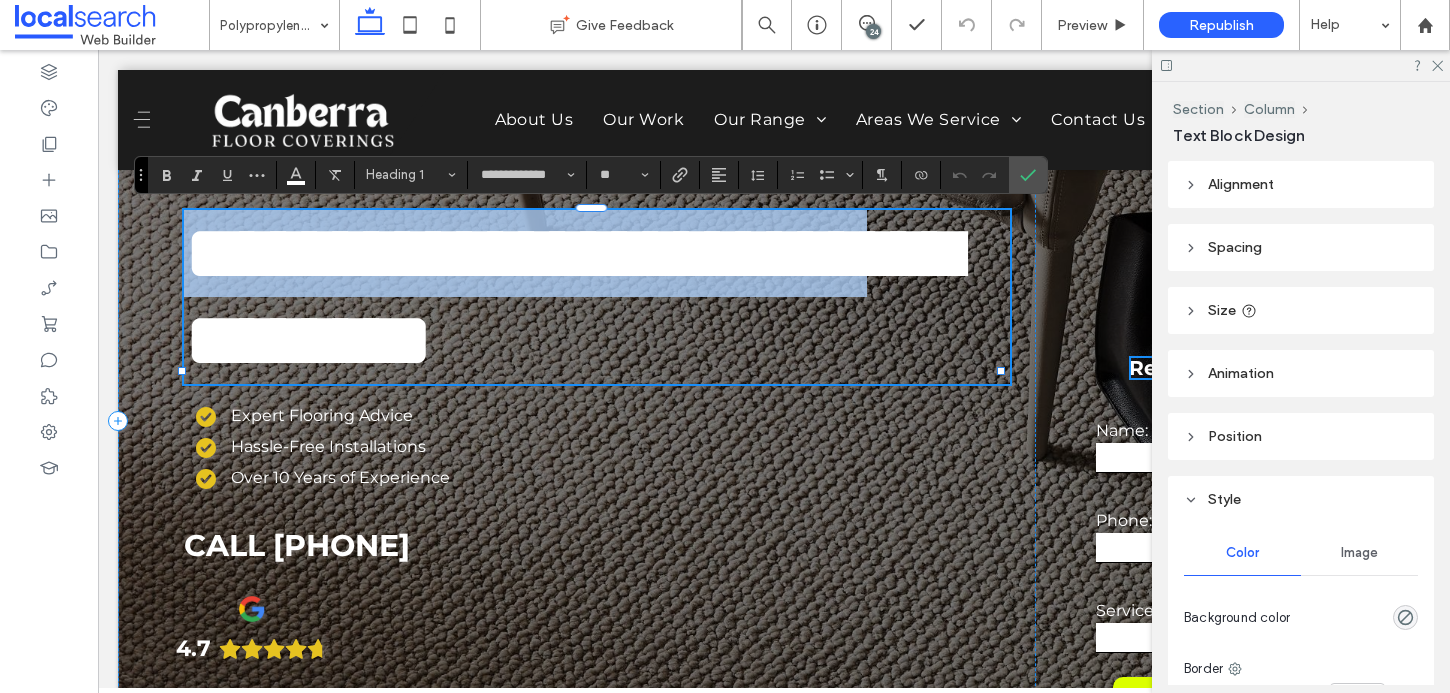 copy on "**********" 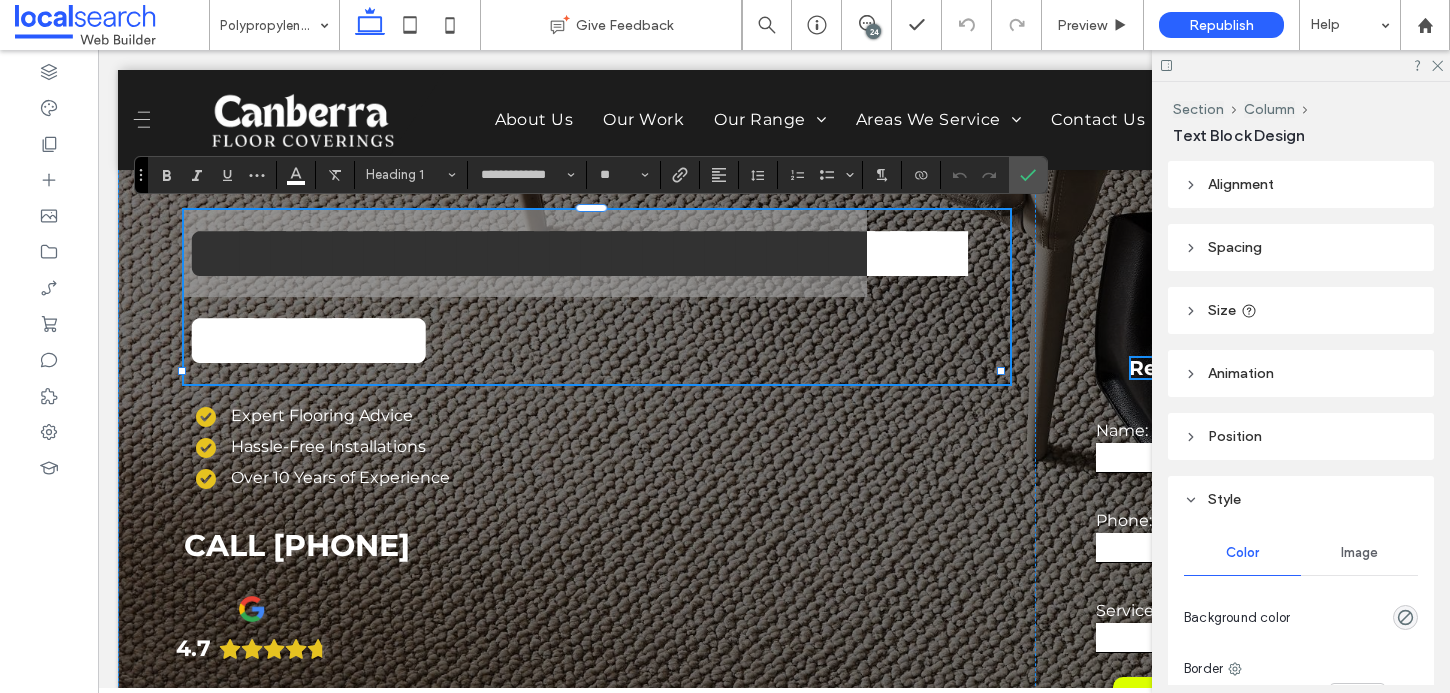 click on "24" at bounding box center (873, 31) 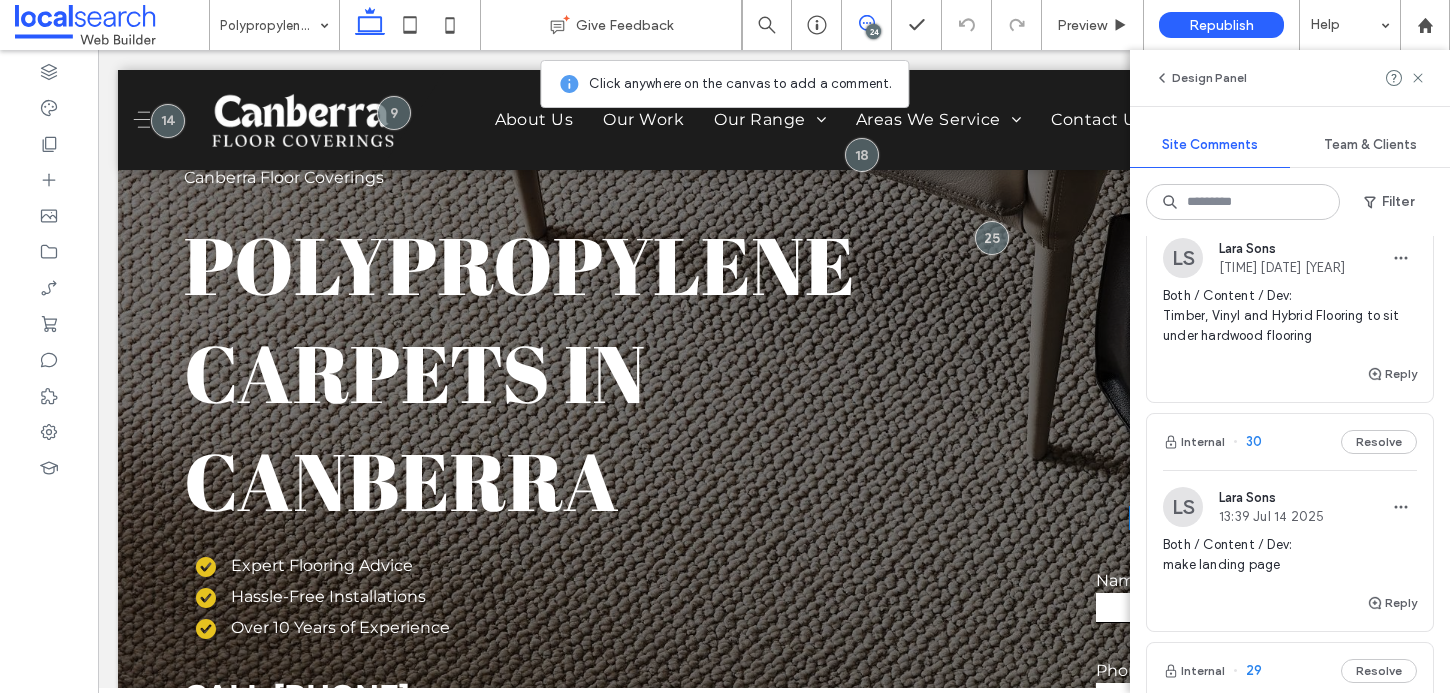 scroll, scrollTop: 414, scrollLeft: 0, axis: vertical 